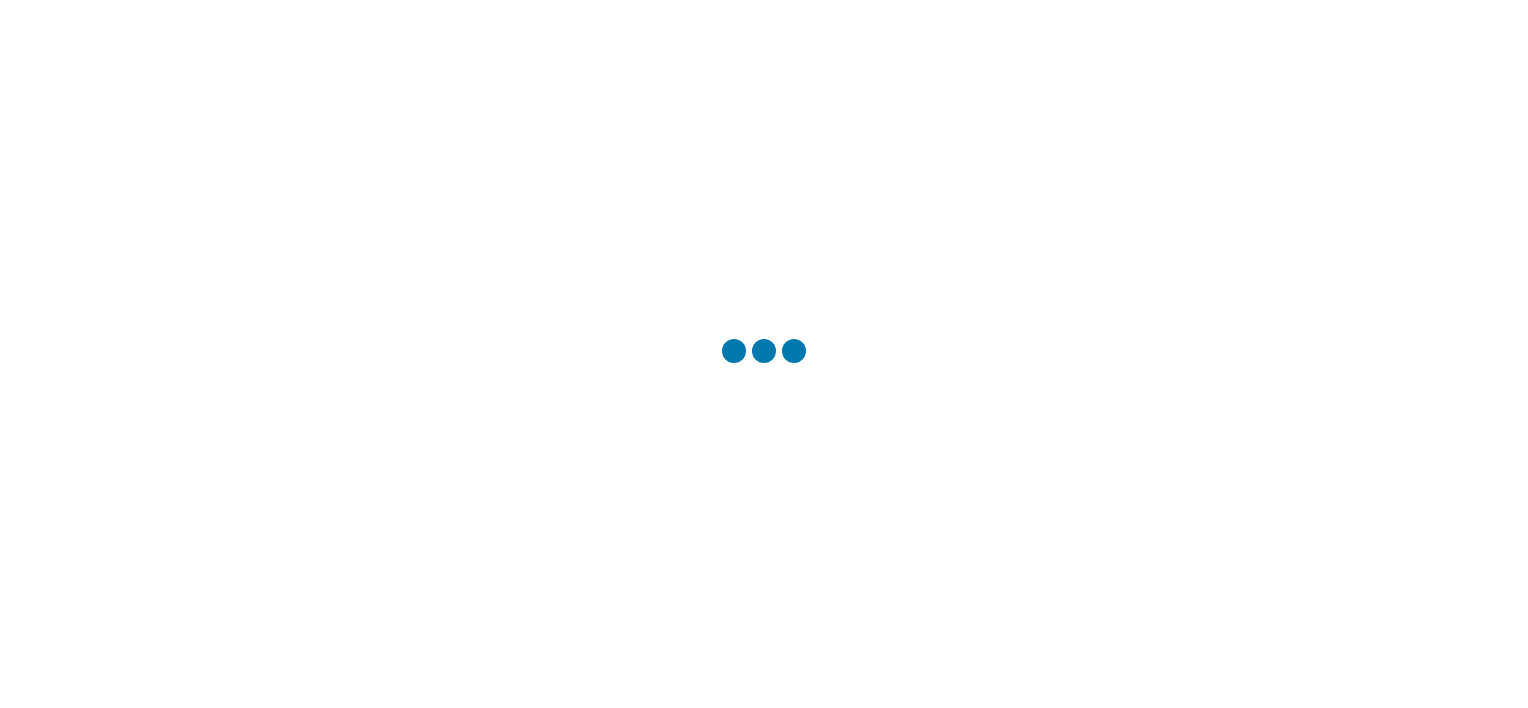 scroll, scrollTop: 0, scrollLeft: 0, axis: both 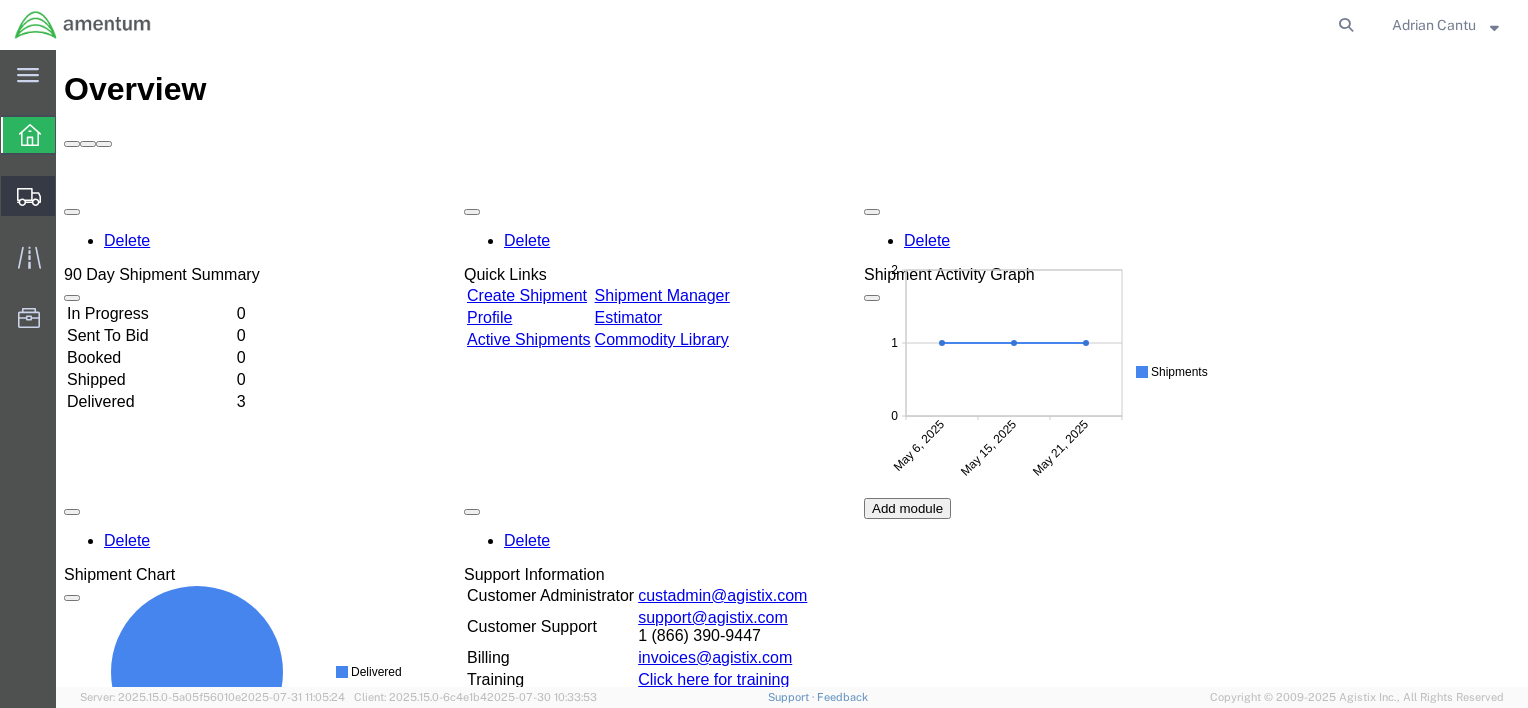 click on "Create from Template" 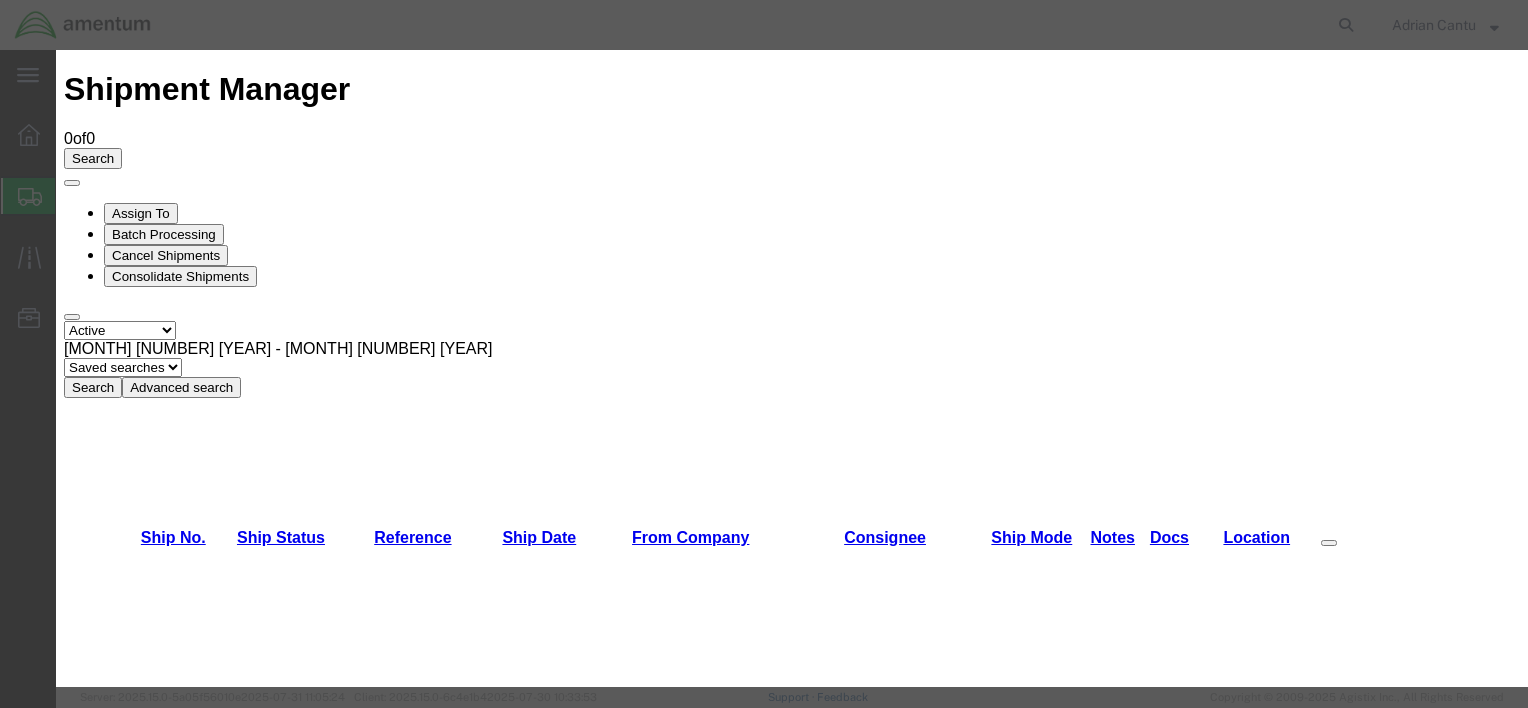 scroll, scrollTop: 700, scrollLeft: 0, axis: vertical 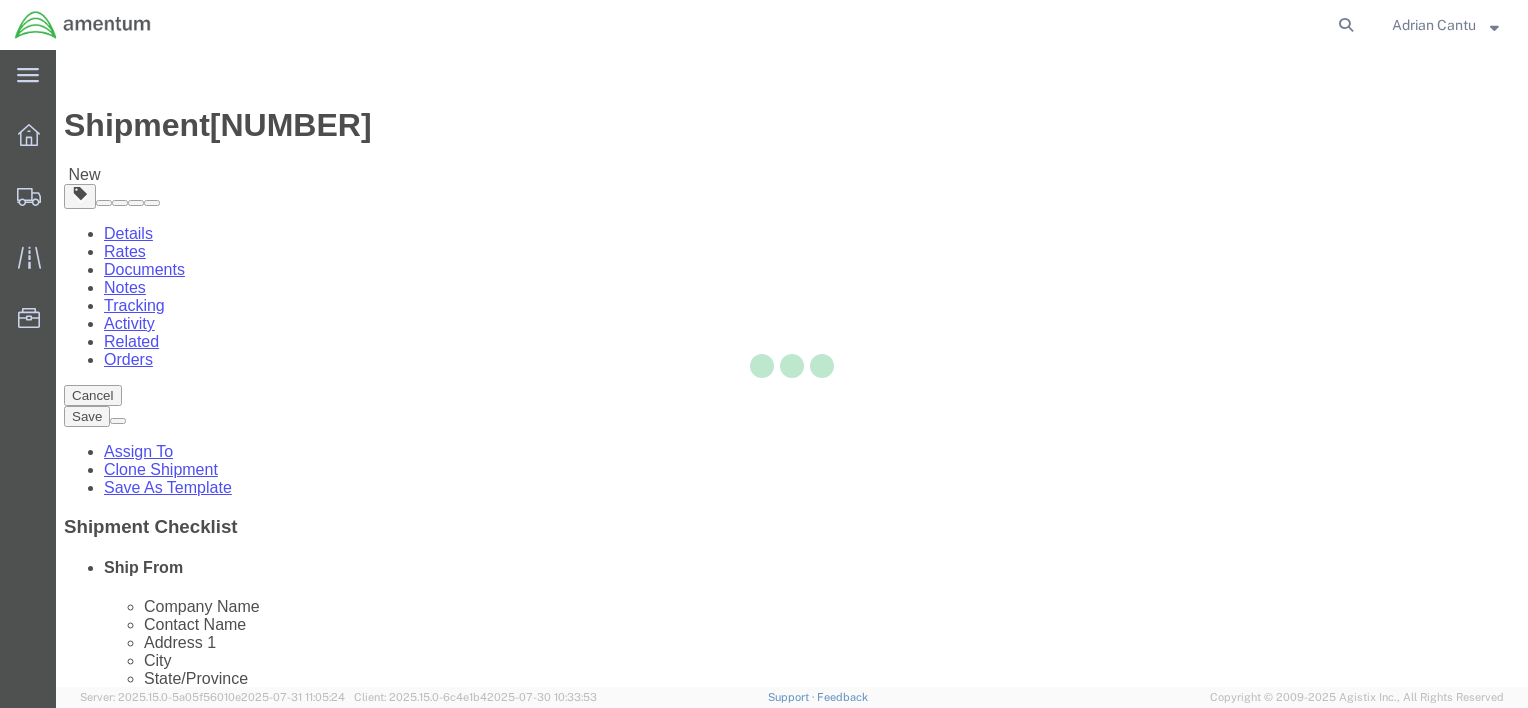 select 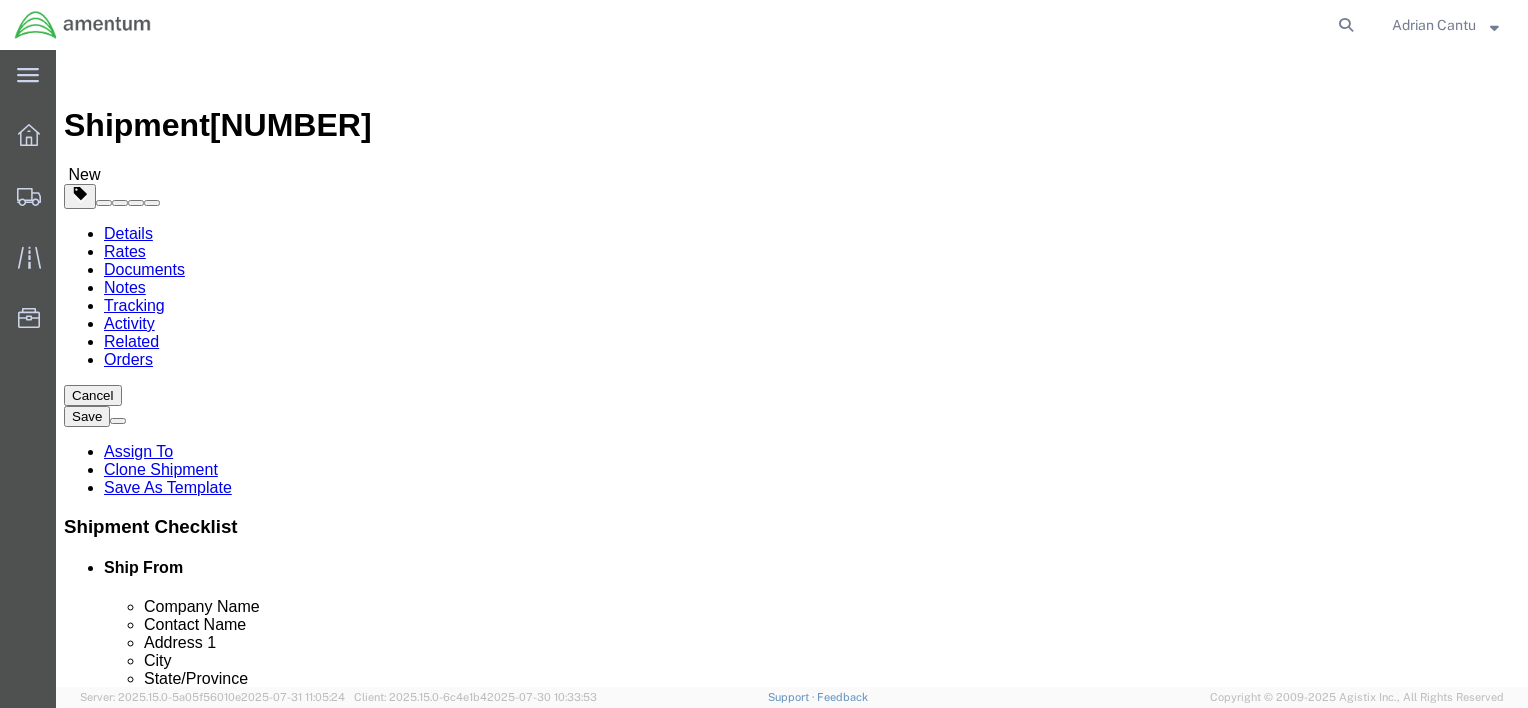 click 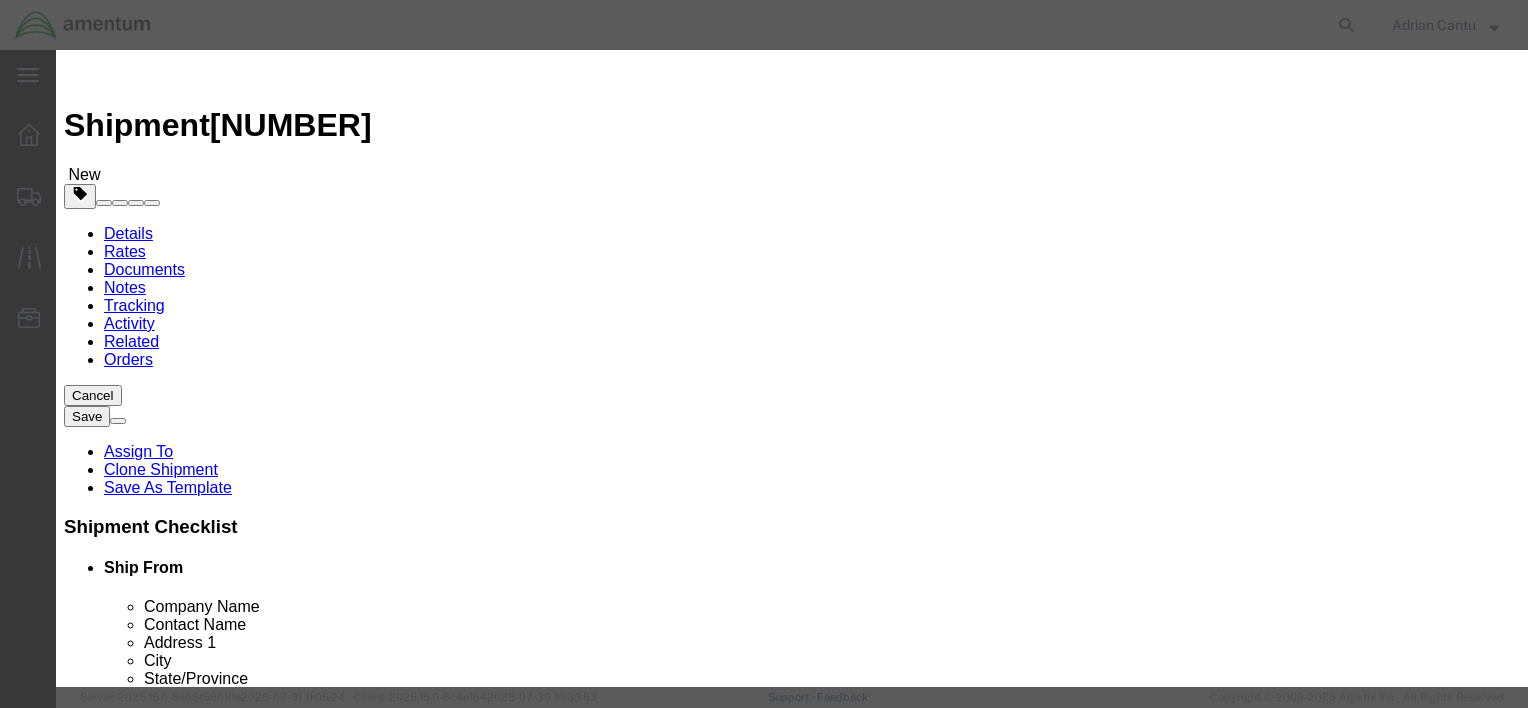 scroll, scrollTop: 0, scrollLeft: 0, axis: both 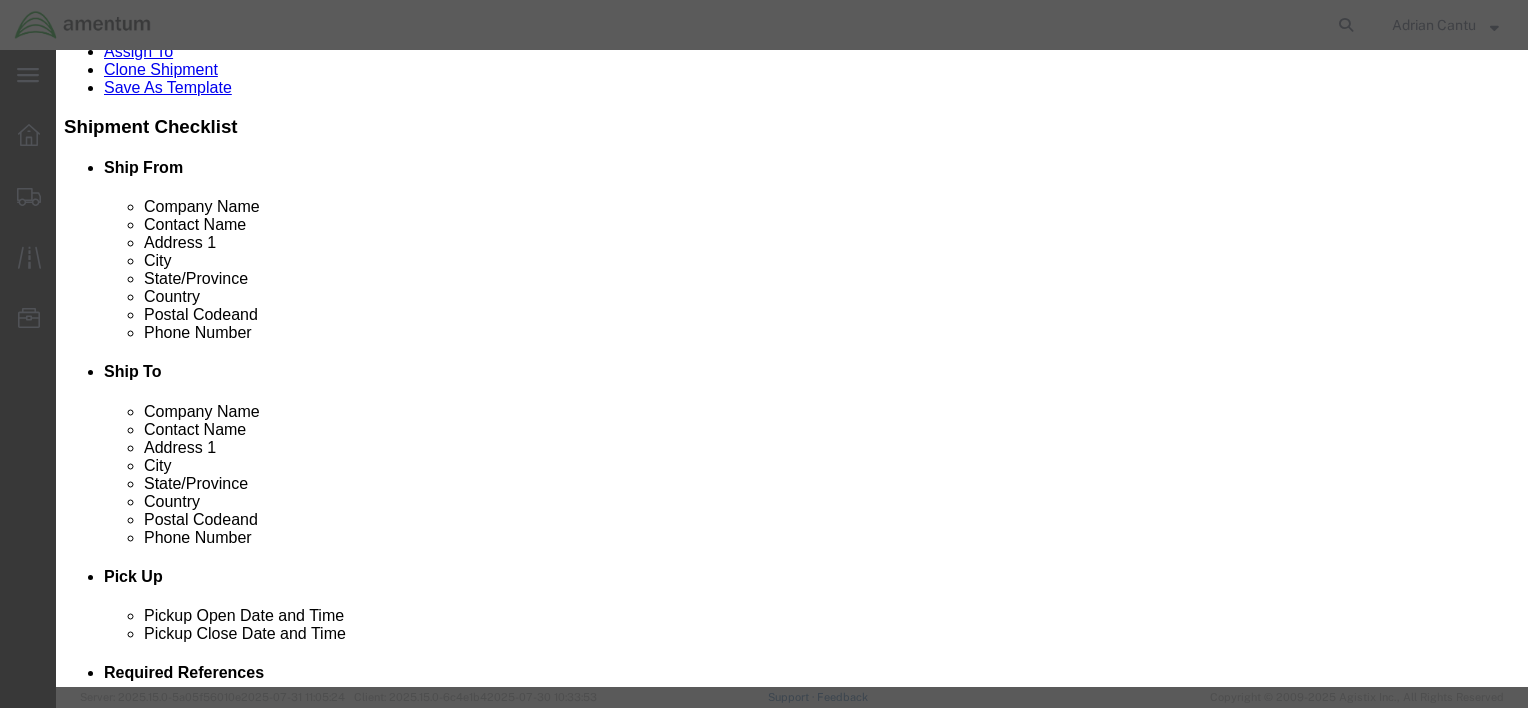 click on "C" 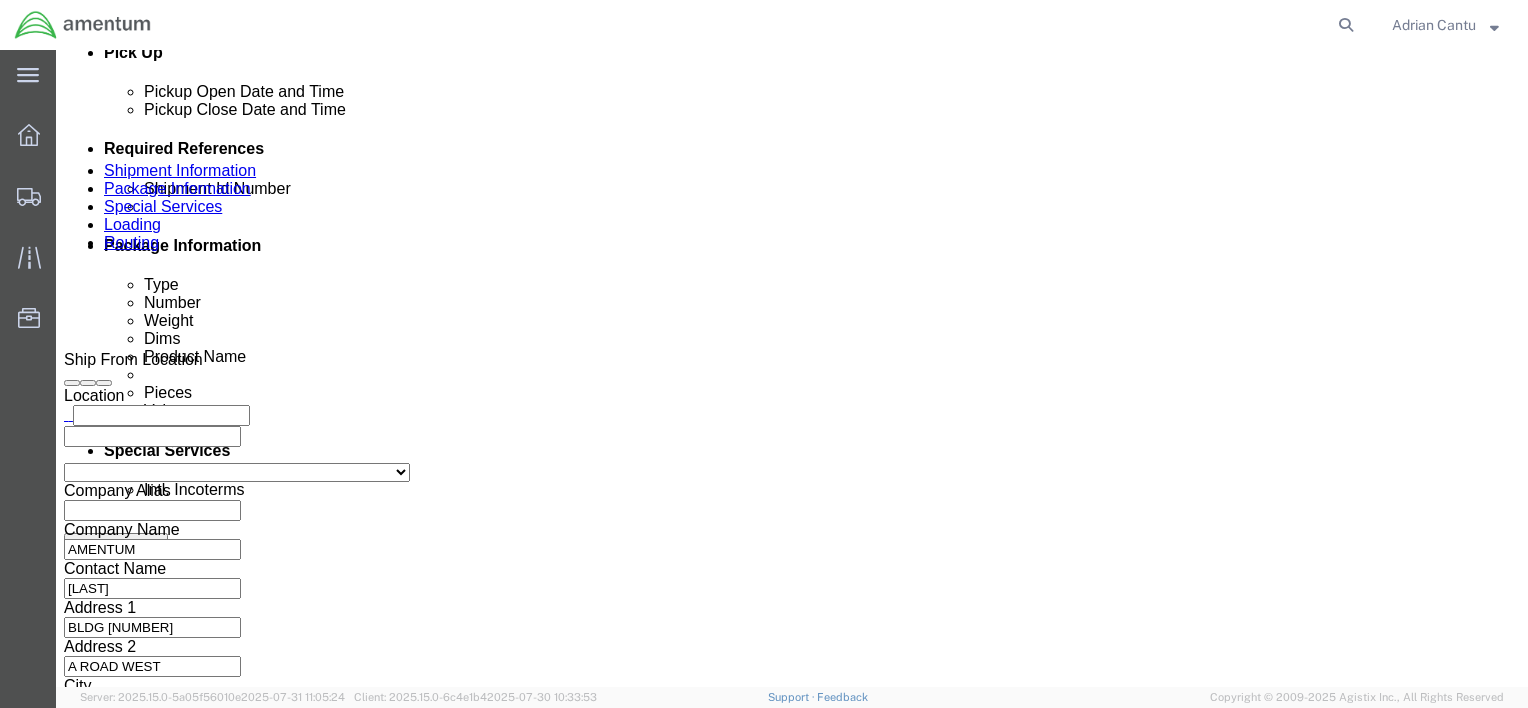 scroll, scrollTop: 1000, scrollLeft: 0, axis: vertical 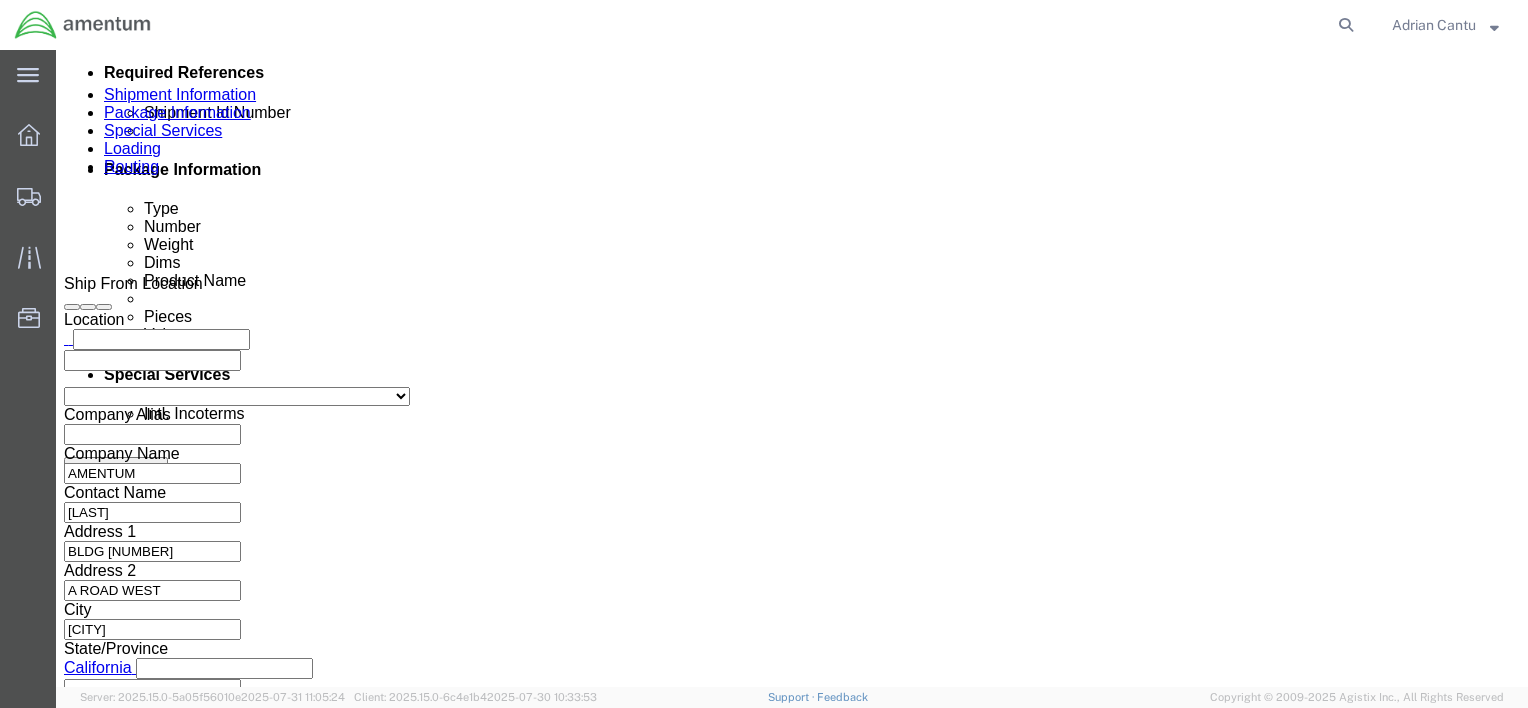 click on "Aug 01 2025 5:00 PM" 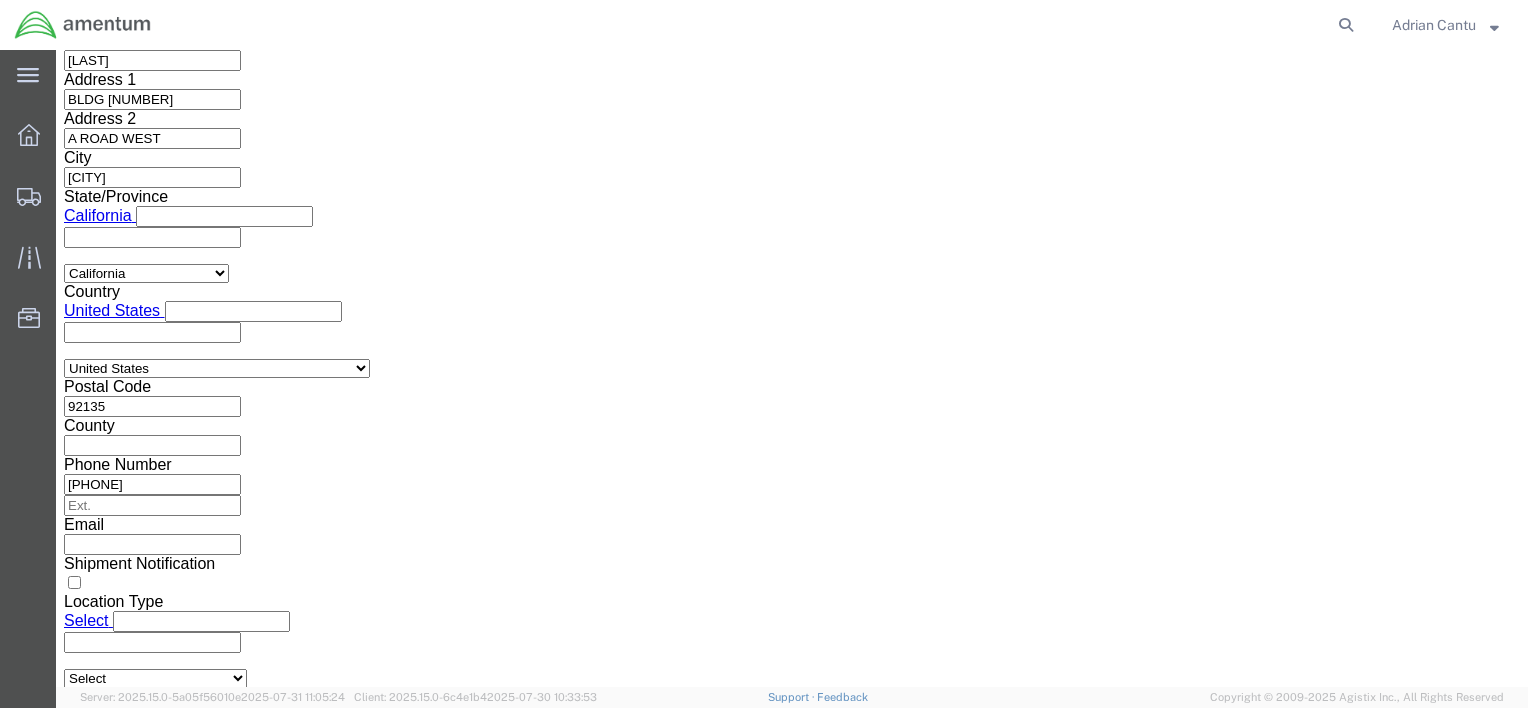 type on "09:00 PM" 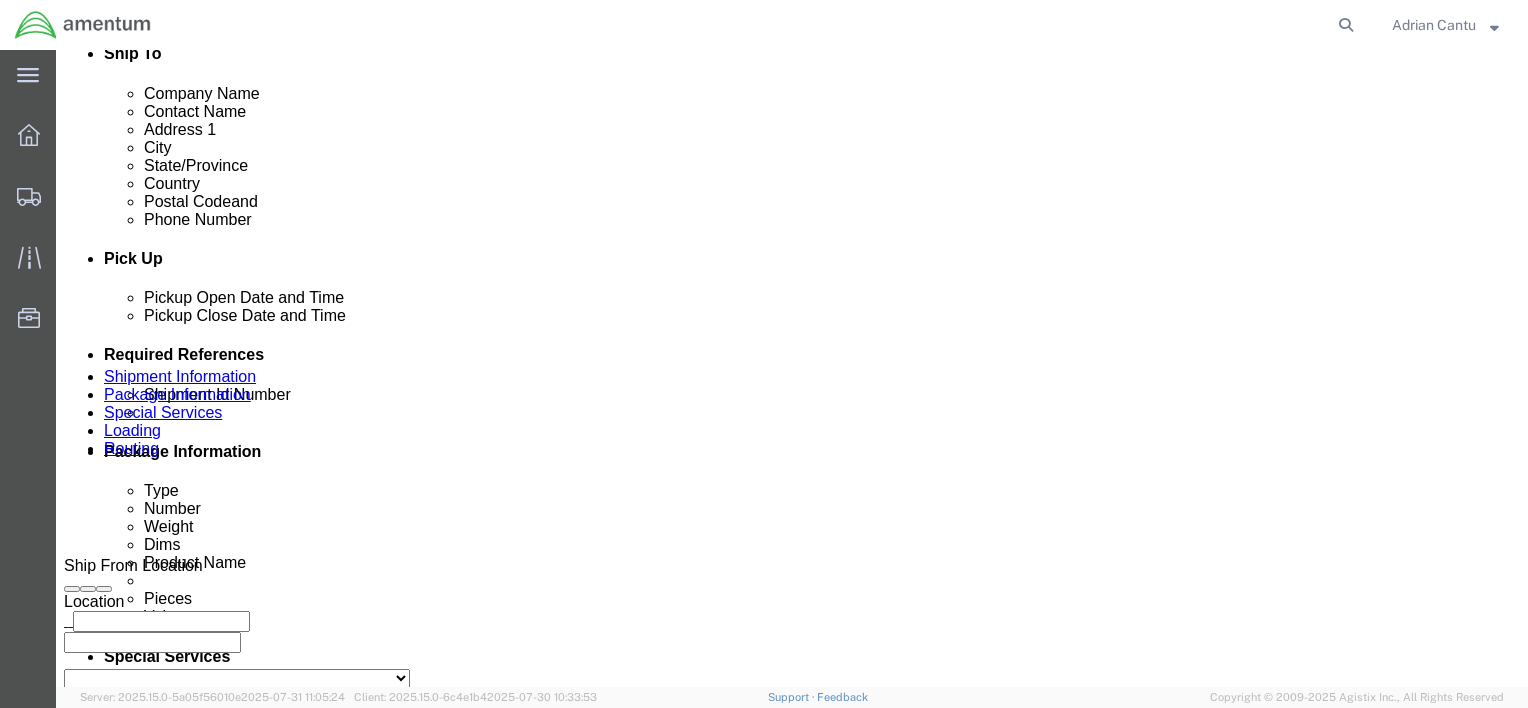 scroll, scrollTop: 118, scrollLeft: 0, axis: vertical 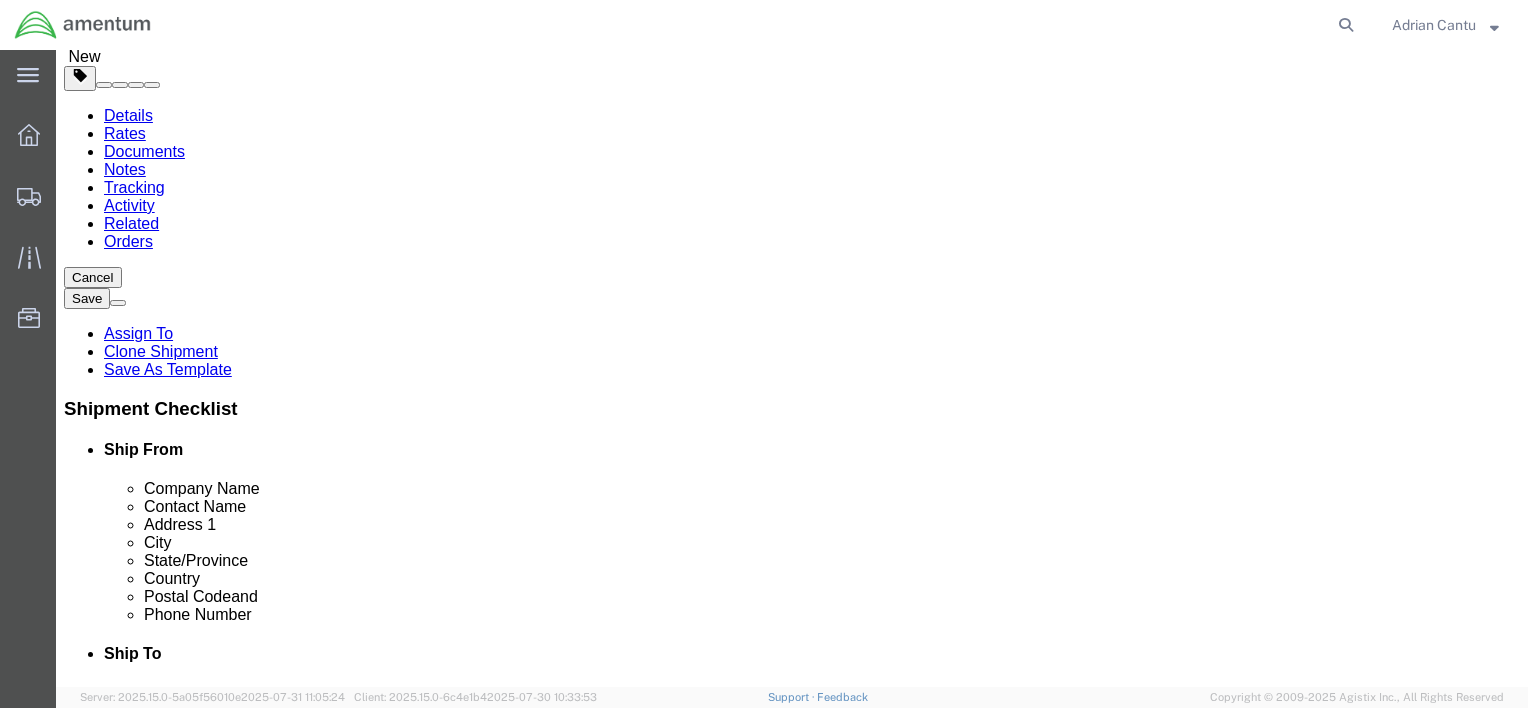 click on "BLDG [NUMBER]" 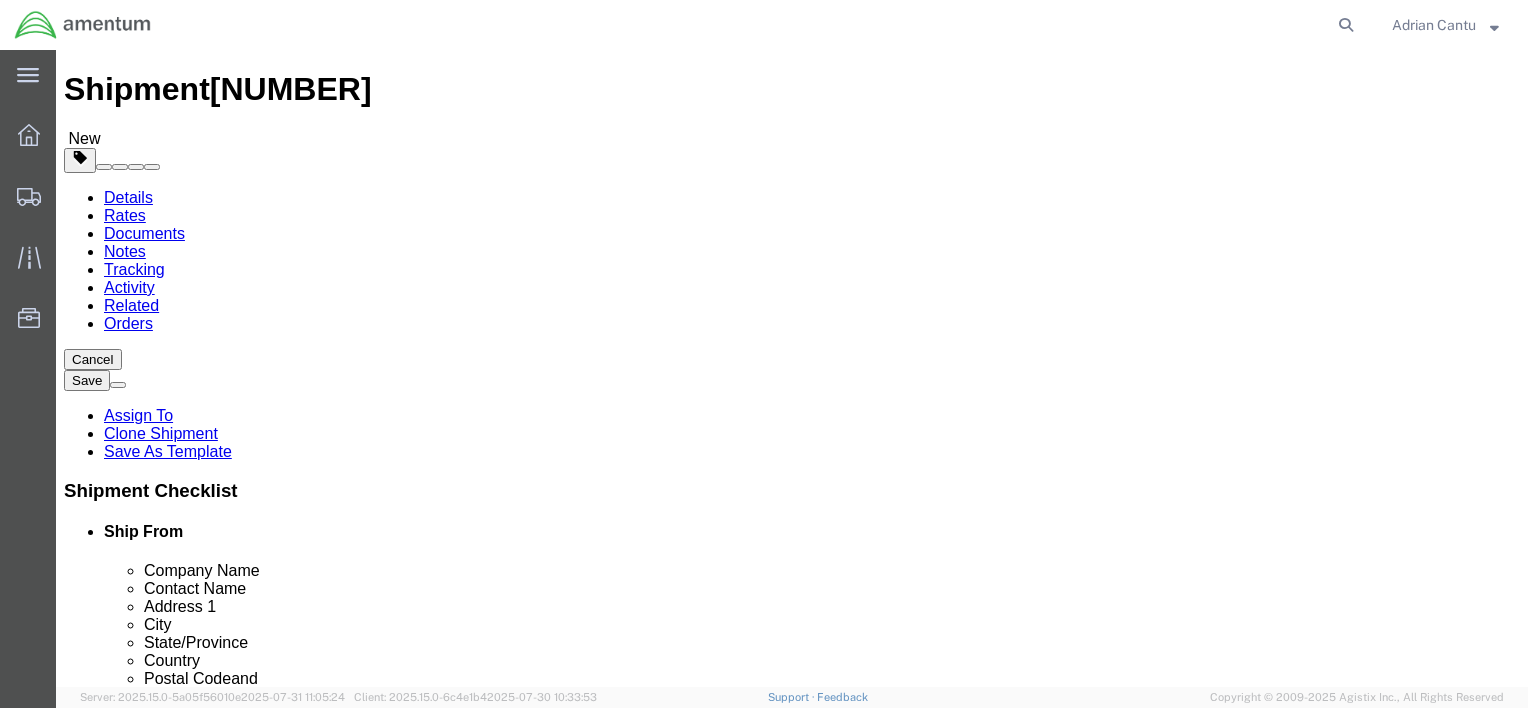 scroll, scrollTop: 0, scrollLeft: 0, axis: both 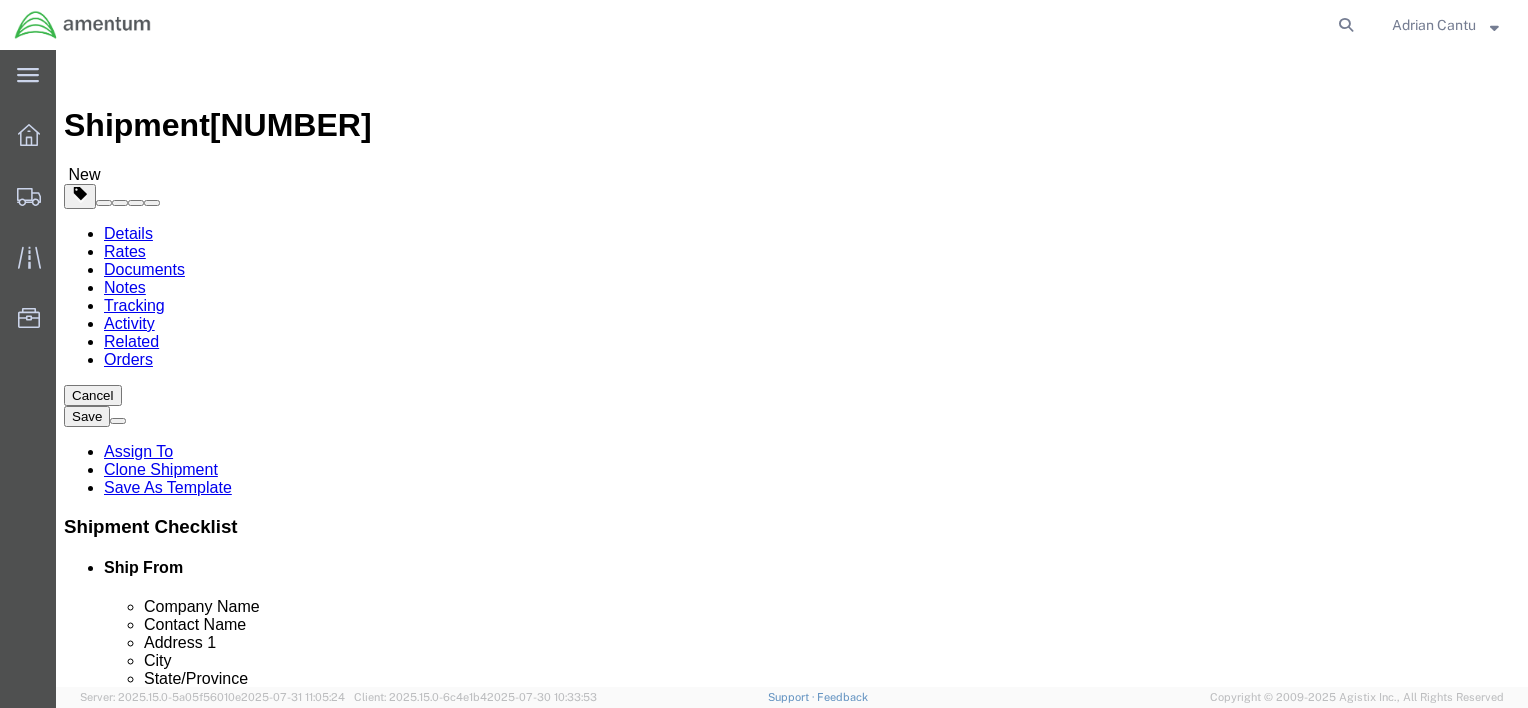 click 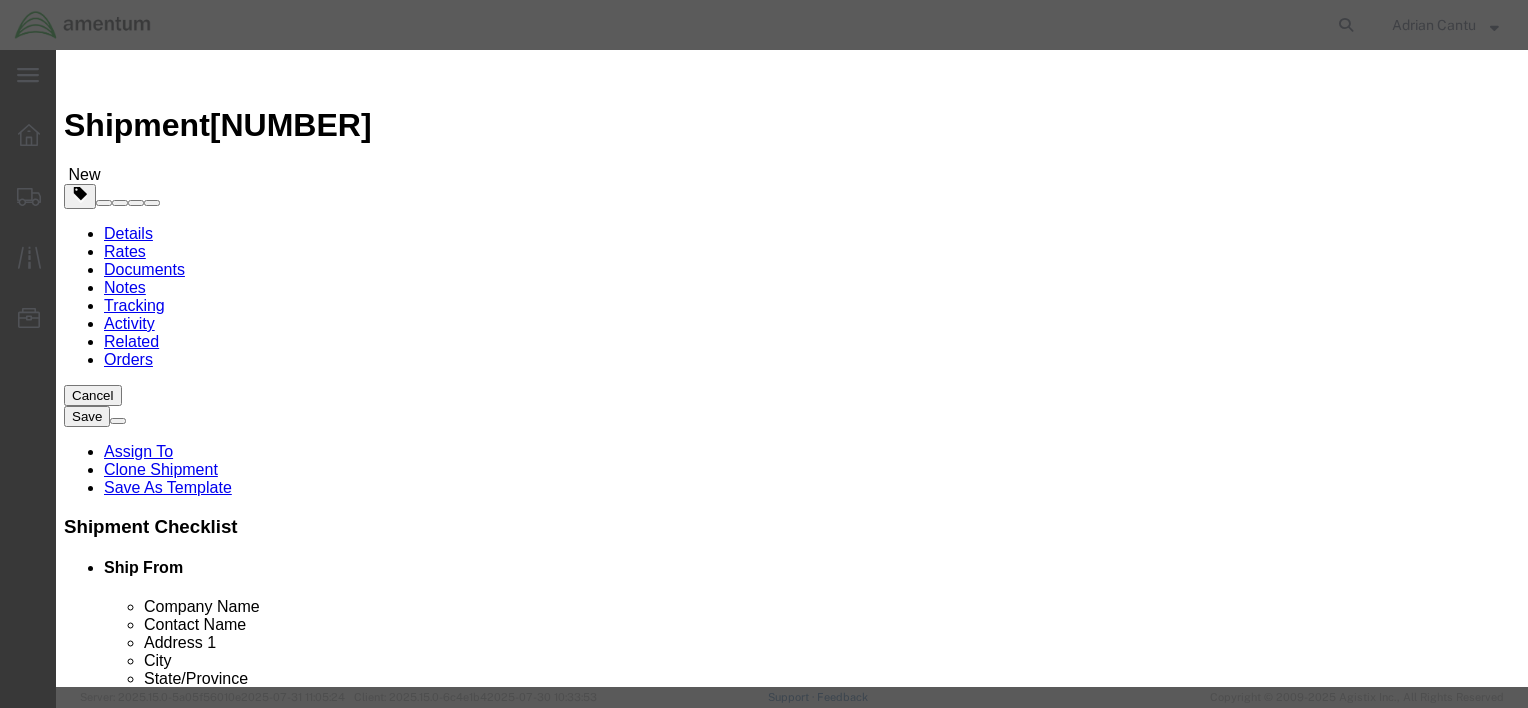 click on "Search by Address Book Name City Company Name Contact Name Country CustomerAlias DPL Days To Expire DPL Last Update DPL Status Email Address Location Type Notes Phone Number Role State Zip" 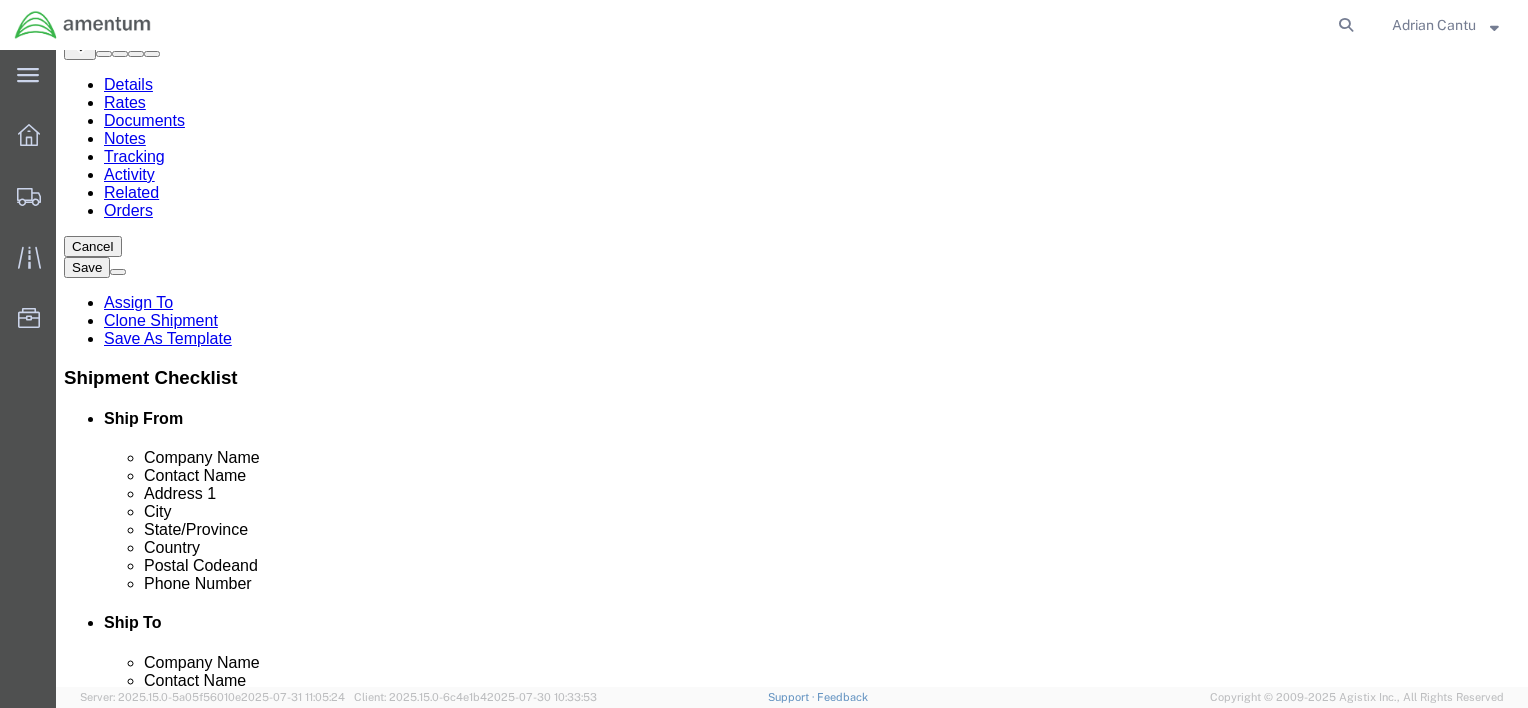 scroll, scrollTop: 0, scrollLeft: 0, axis: both 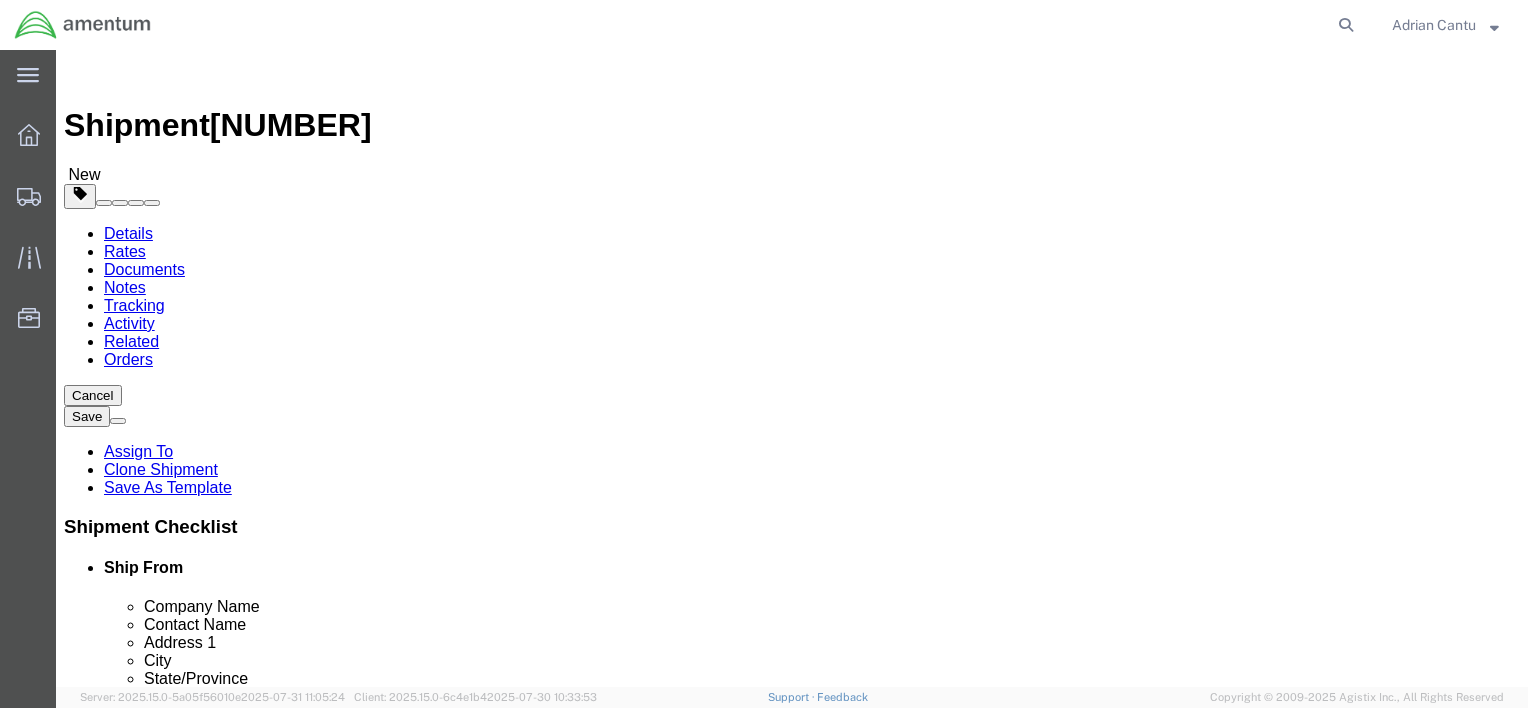 click 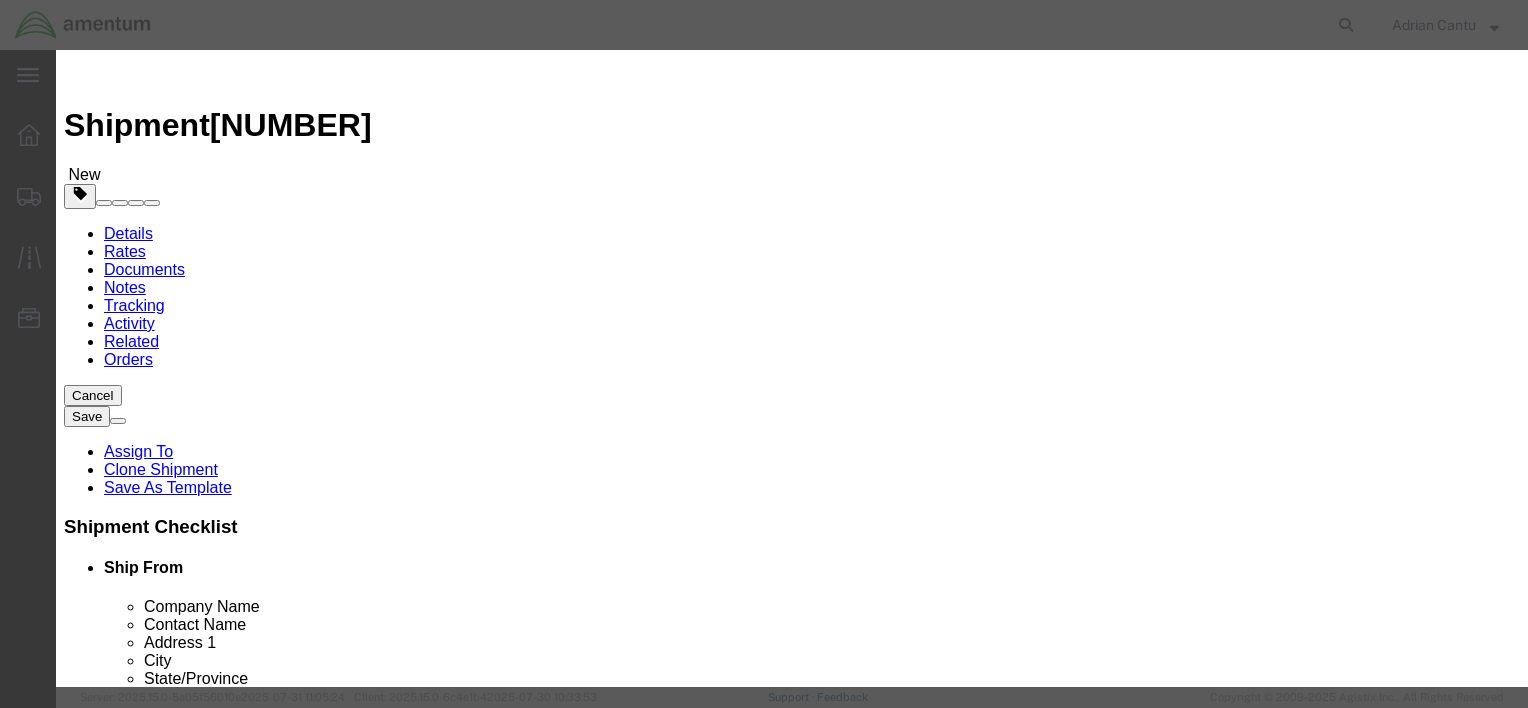 click 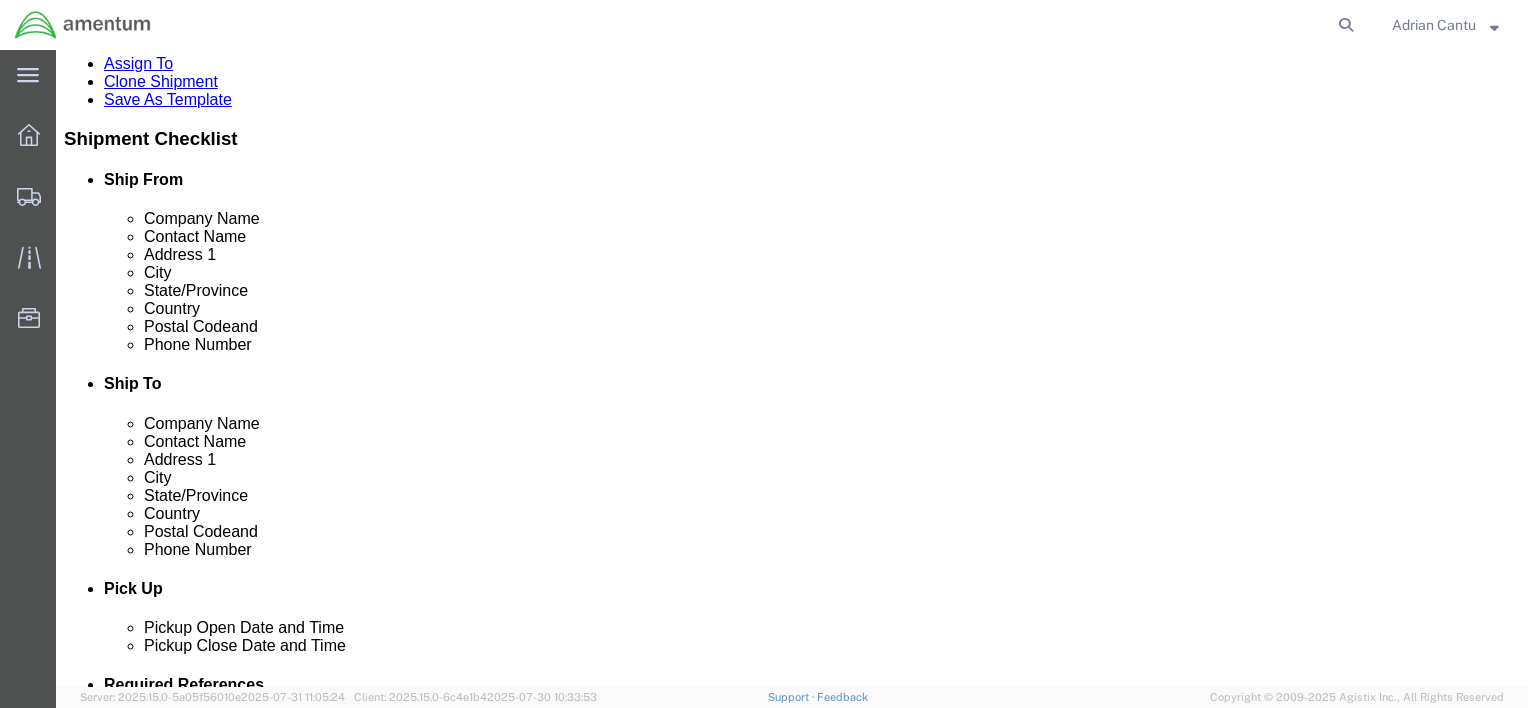 scroll, scrollTop: 500, scrollLeft: 0, axis: vertical 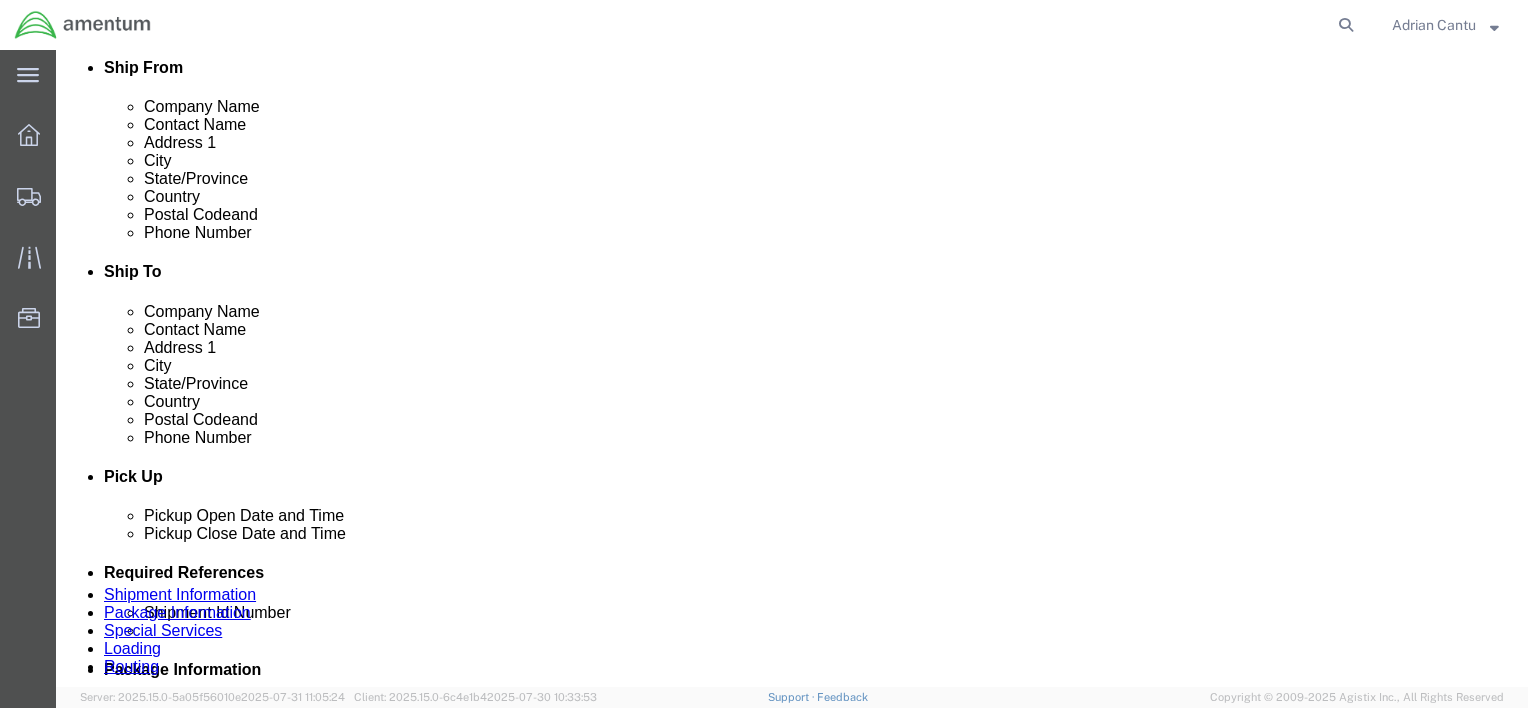 click on "Route Details Unable to calculate mileage Add Stop" 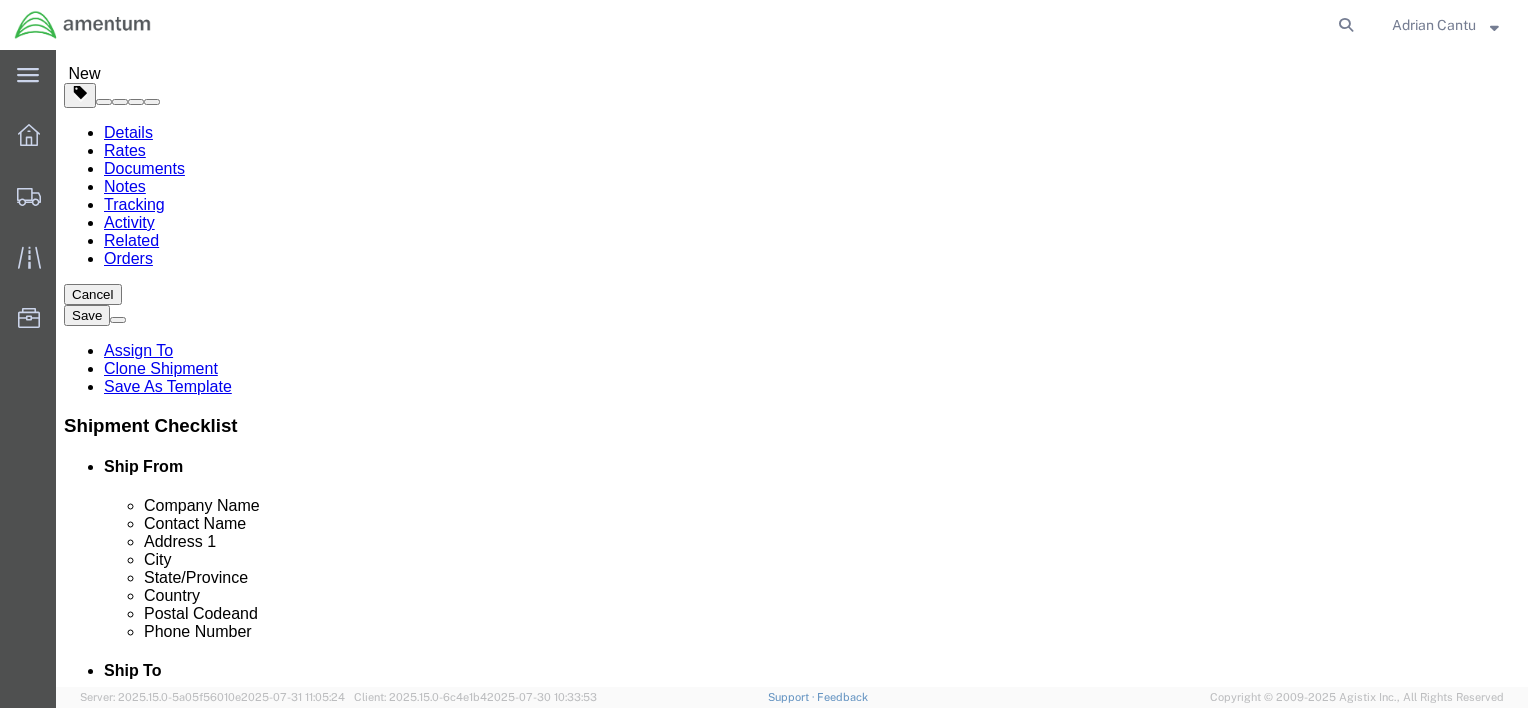 scroll, scrollTop: 0, scrollLeft: 0, axis: both 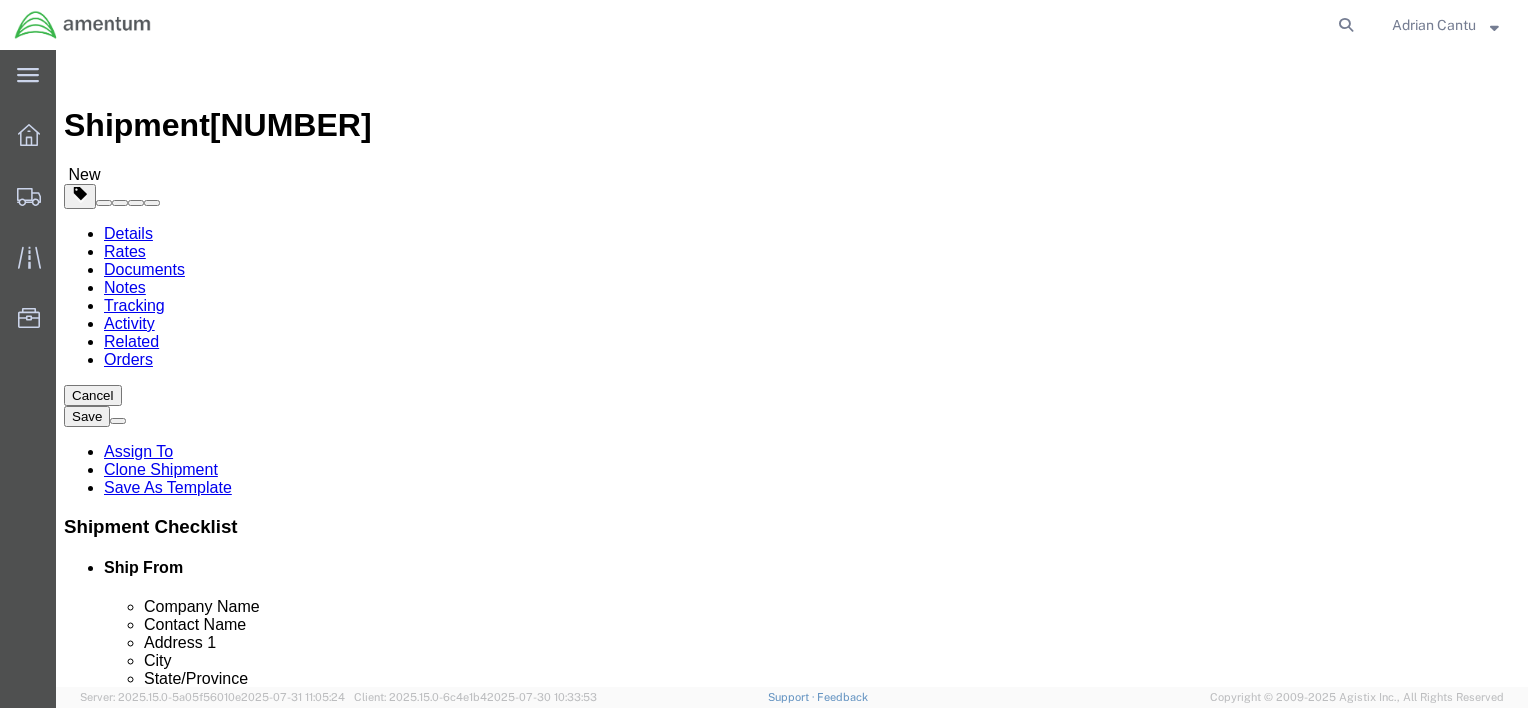 click on "Save As Template" 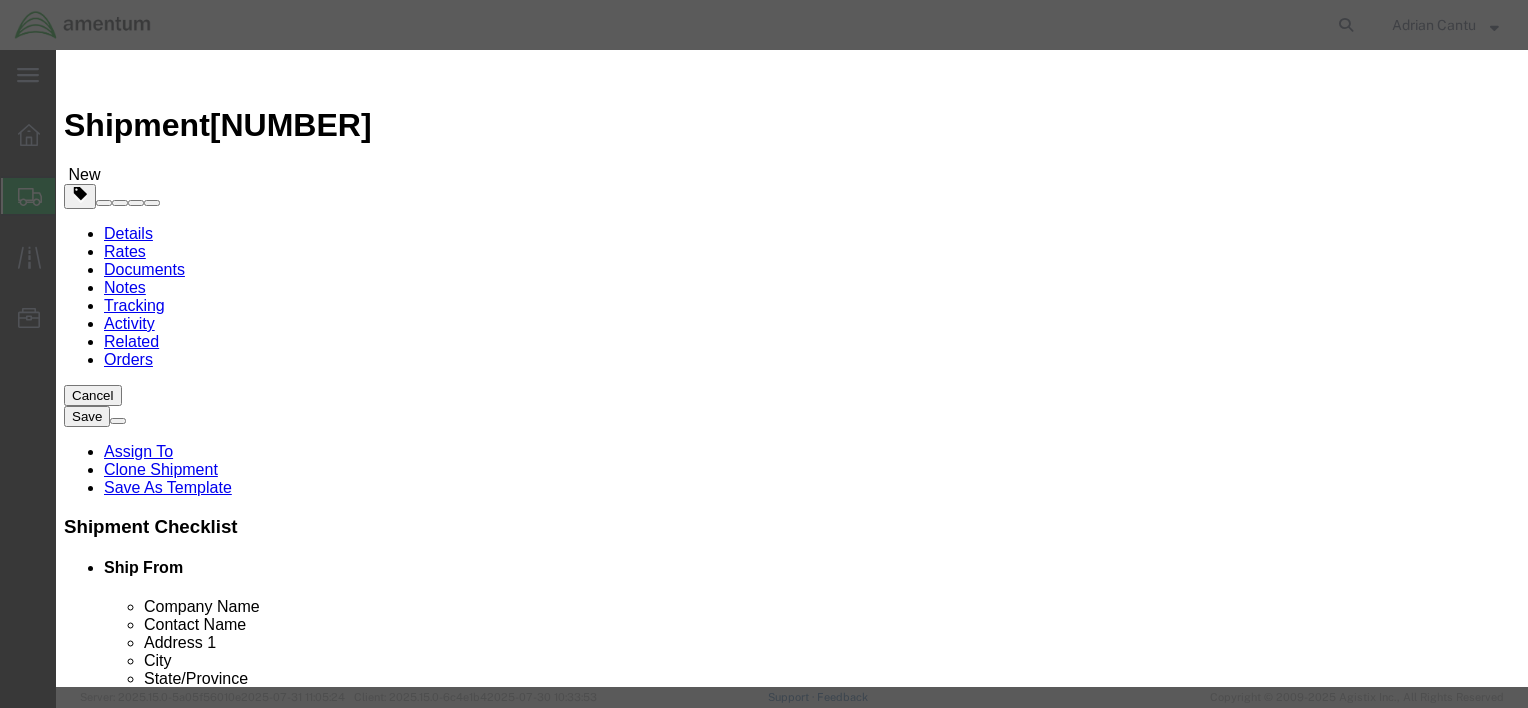 click on "Select #SAC TO BROWN FOR BOXES [NUMBER]VISION [NUMBER] AVATION SERVICES LLC AC[NUMBER]-[NUMBER]LP AEROSPACE FUELS LAB AFMW[NUMBER] AIRBUS HELICOPTERS INC. AS[NUMBER] Helicopter AVALEX TECHNOLOGIES INC. AVIATRIX INC Airbus to EFO- M/R Blades Aviation Lab B[NUMBER]-[CITY]-[CITY]-W[NUMBER] C&M Marine Aviation Services CA AVCRAD CA AVCRAD DTM Drum laterals ENGINE HOIST EL [CITY] EPR FT [CITY] to [COUNTRY] [COUNTRY] Shipment [NUMBER] [MONTH] [YEAR] Global Aviation Helicopter Global Parts Aero [COUNTRY] Shipment [NUMBER] [MONTH] [YEAR] JET-CARE [COUNTRY] Shipment [NUMBER] [MONTH] [YEAR] [COUNTRY] Shipment [NUMBER] [NUMBER]-[YEAR] [COUNTRY] Shipment [NUMBER]-[NUMBER]-[YEAR] [COUNTRY] Shipment [NUMBER] [NUMBER] [YEAR] [COUNTRY] Shipment [NUMBER] [NUMBER] [YEAR] [COUNTRY] Shipment [NUMBER] [NUMBER] [YEAR] [CITY] T-[NUMBER] [CITY] VFA [NUMBER] PR SHOP Life Raft “HAZ” MCA MCA “NEW CODE” MS AVCRAD . NAC NASNI DET T-[NUMBER] NCC NVGs OIL SAMPLES /PHOENIX /AOA PRECISION “FREIGHT” PROFESSIONAL AVIATION ASSOCIATES INC Precision Prime Turbines Rivets to Bragg Rotor Maxx SAFRAN SAFRAN HELICOPTER ENGINES USA [CITY] - FORACS SDC SDC FREIGHT SRC - Sensor SUPPLY USED PARTS TOOLS FOR CAL" 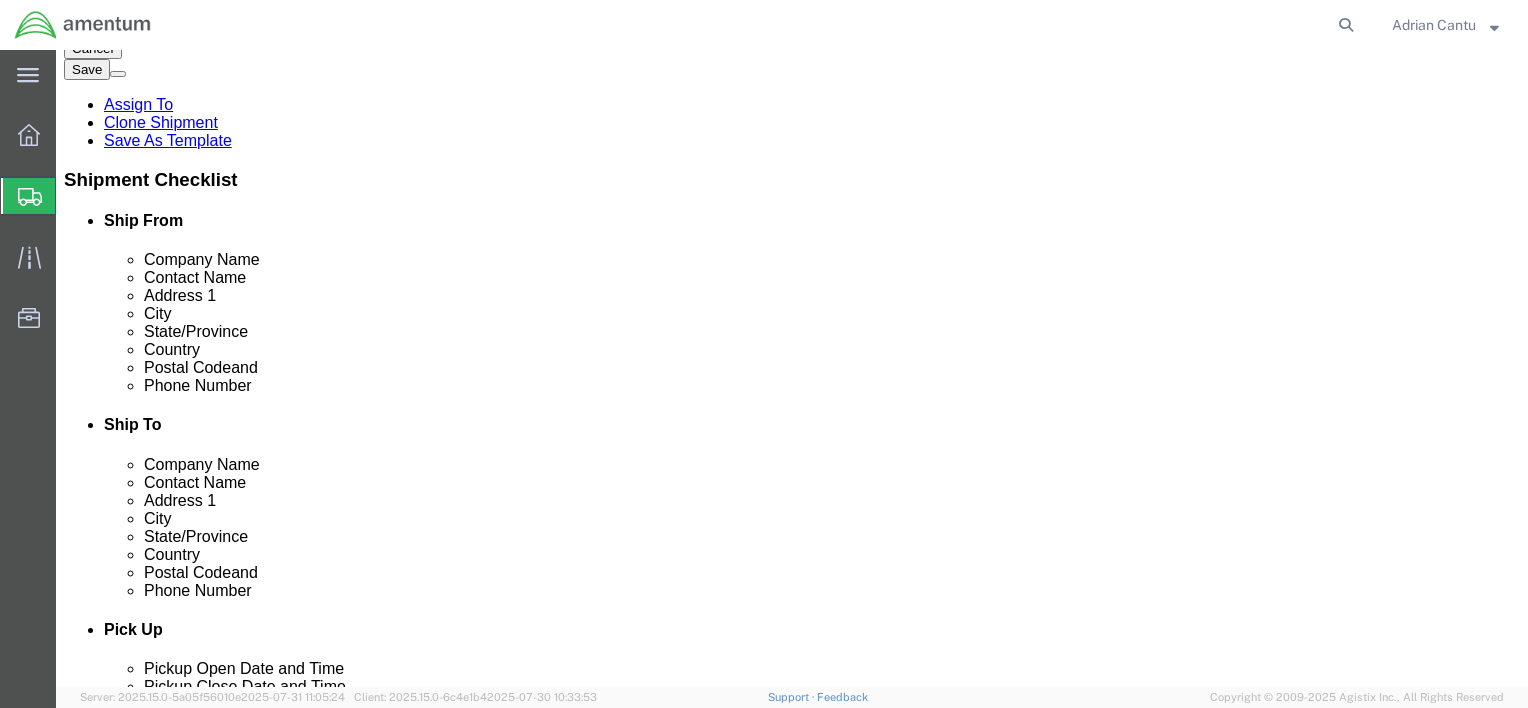 scroll, scrollTop: 400, scrollLeft: 0, axis: vertical 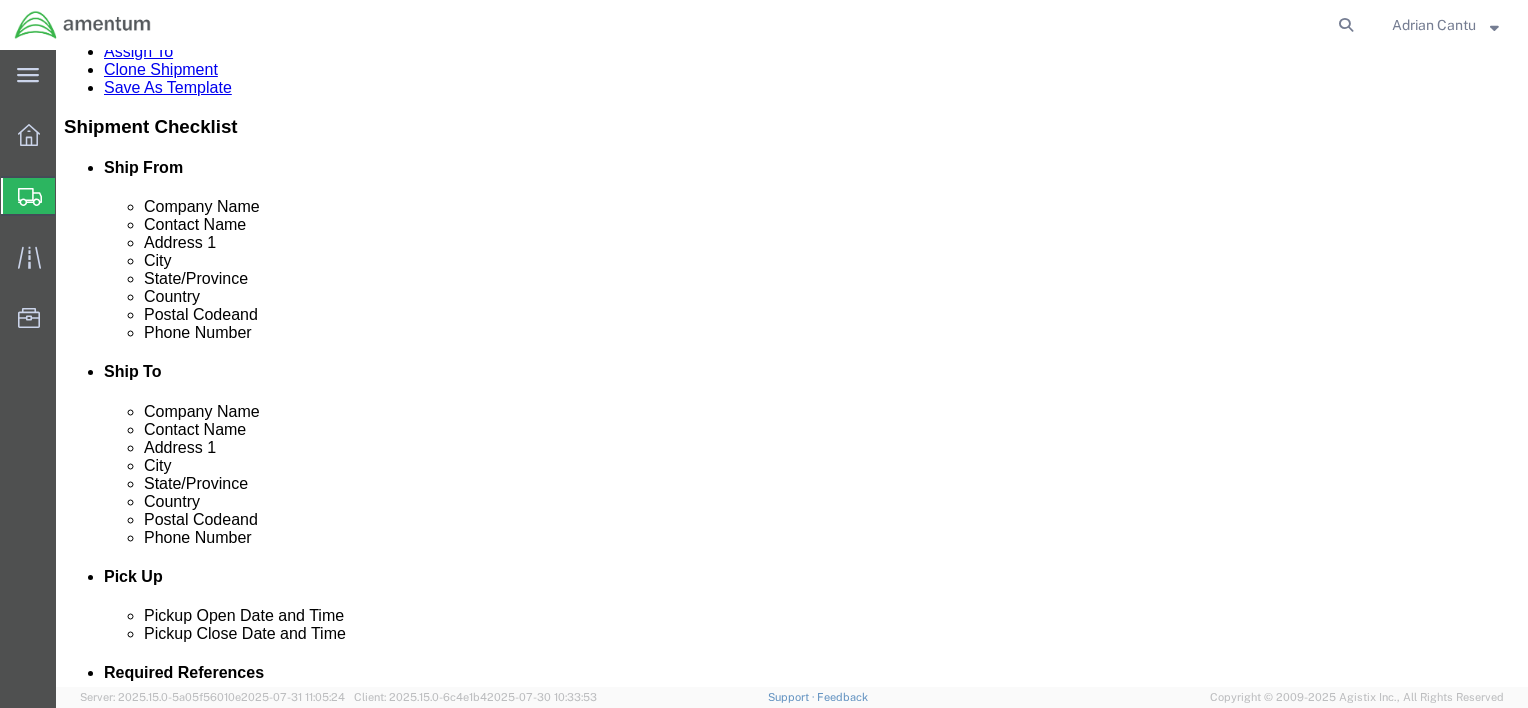 click 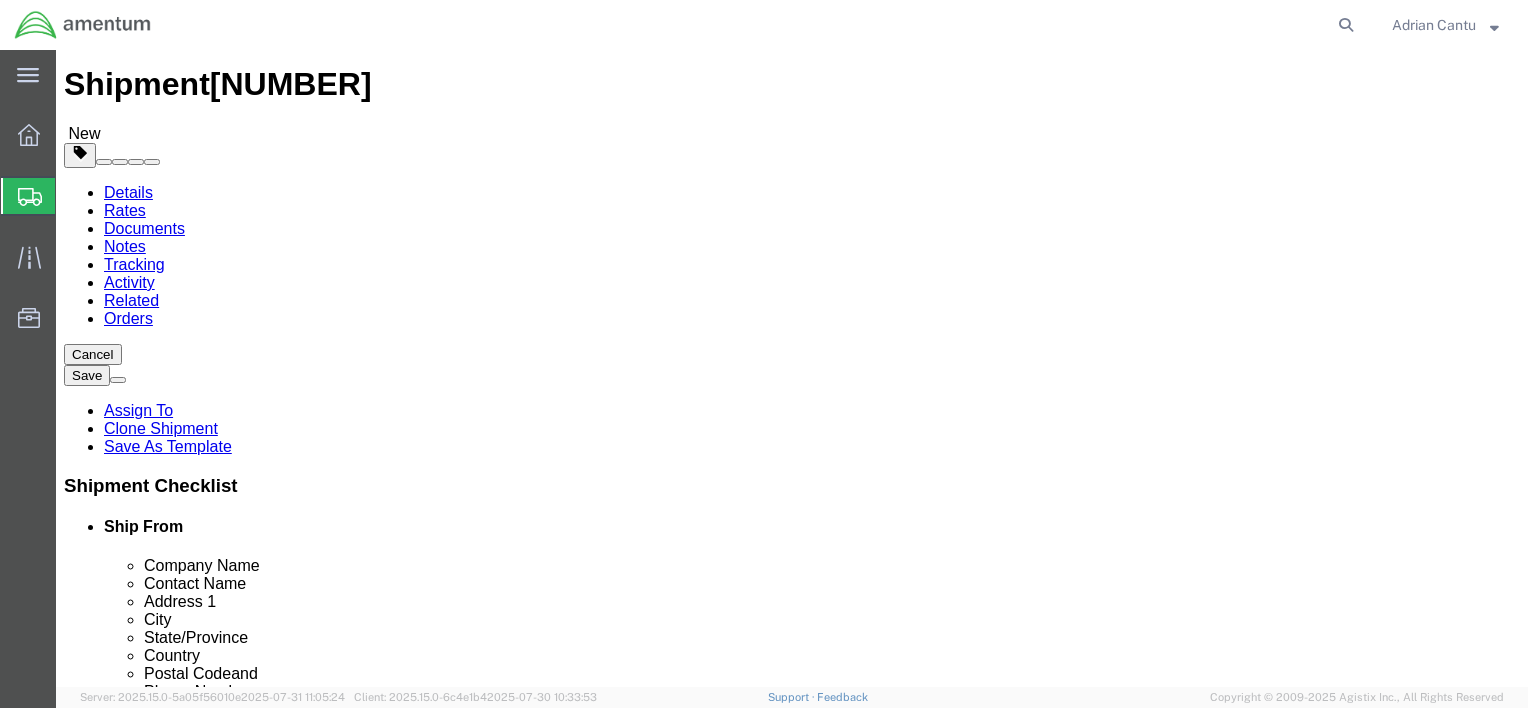 scroll, scrollTop: 0, scrollLeft: 0, axis: both 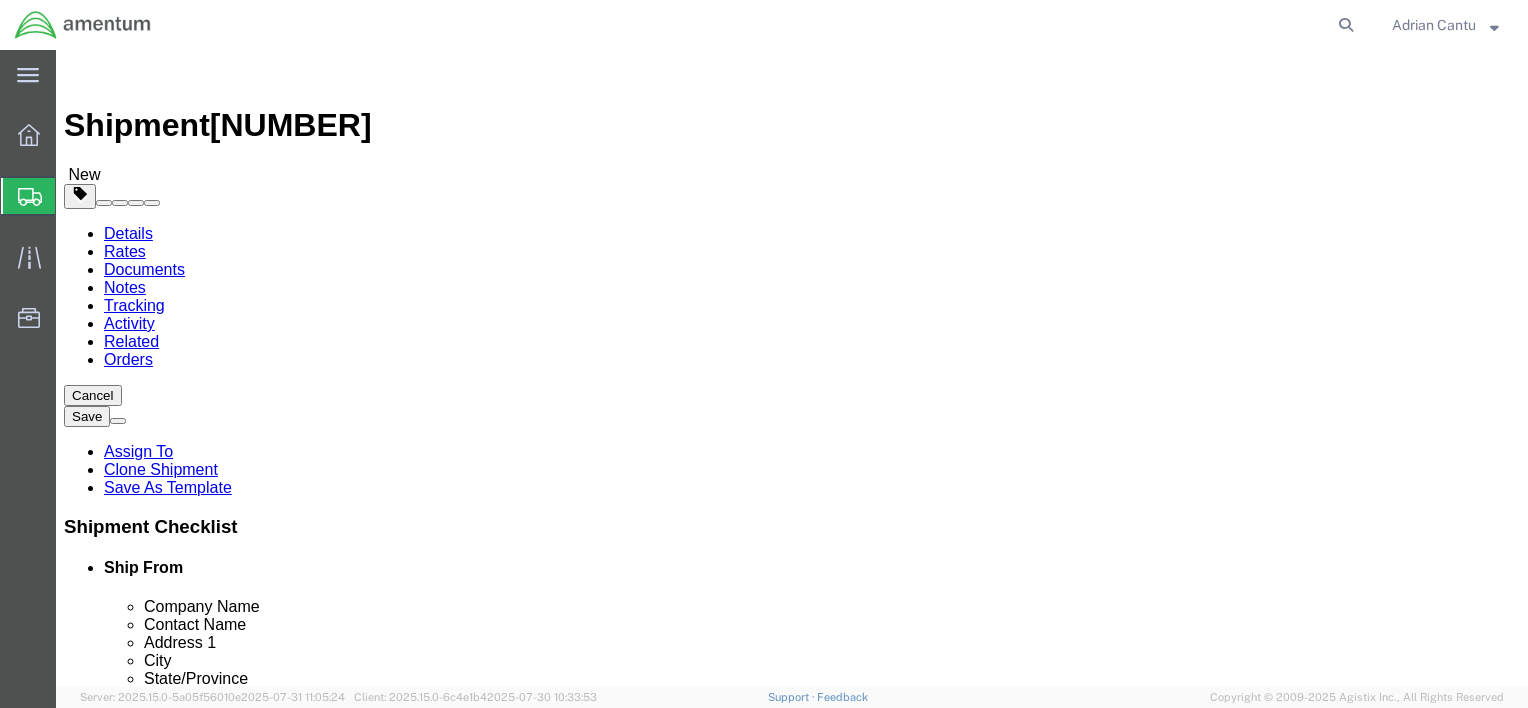 type on "[FIRST].[LAST]@[DOMAIN]" 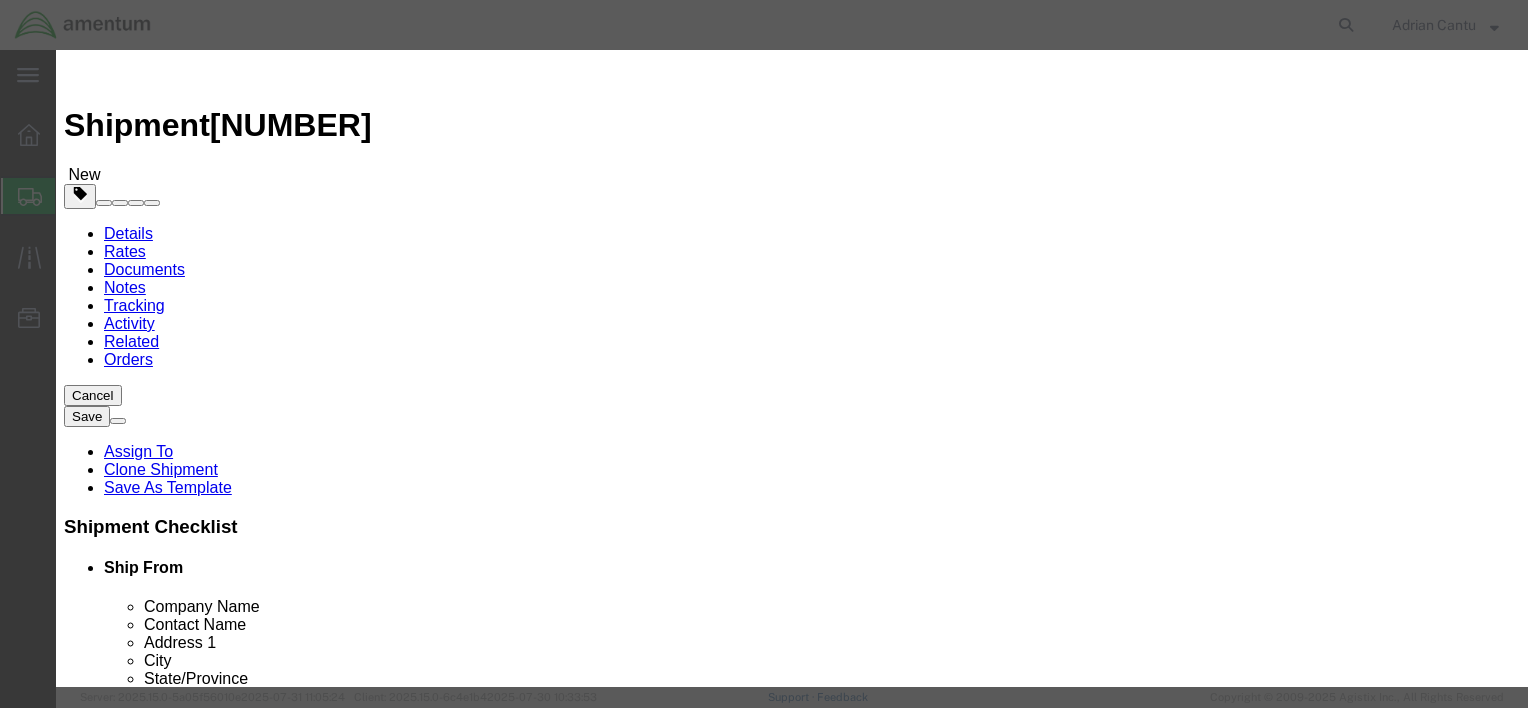 click 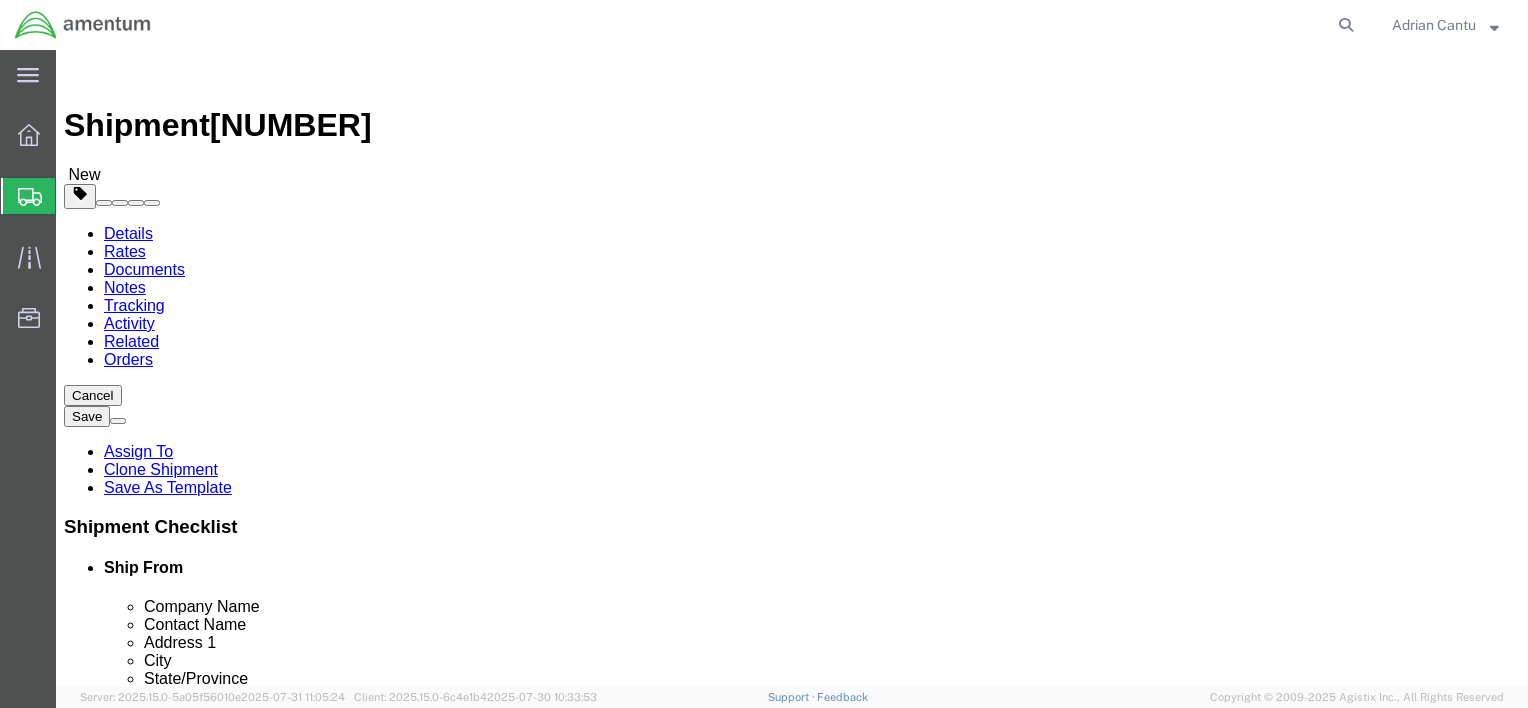 click 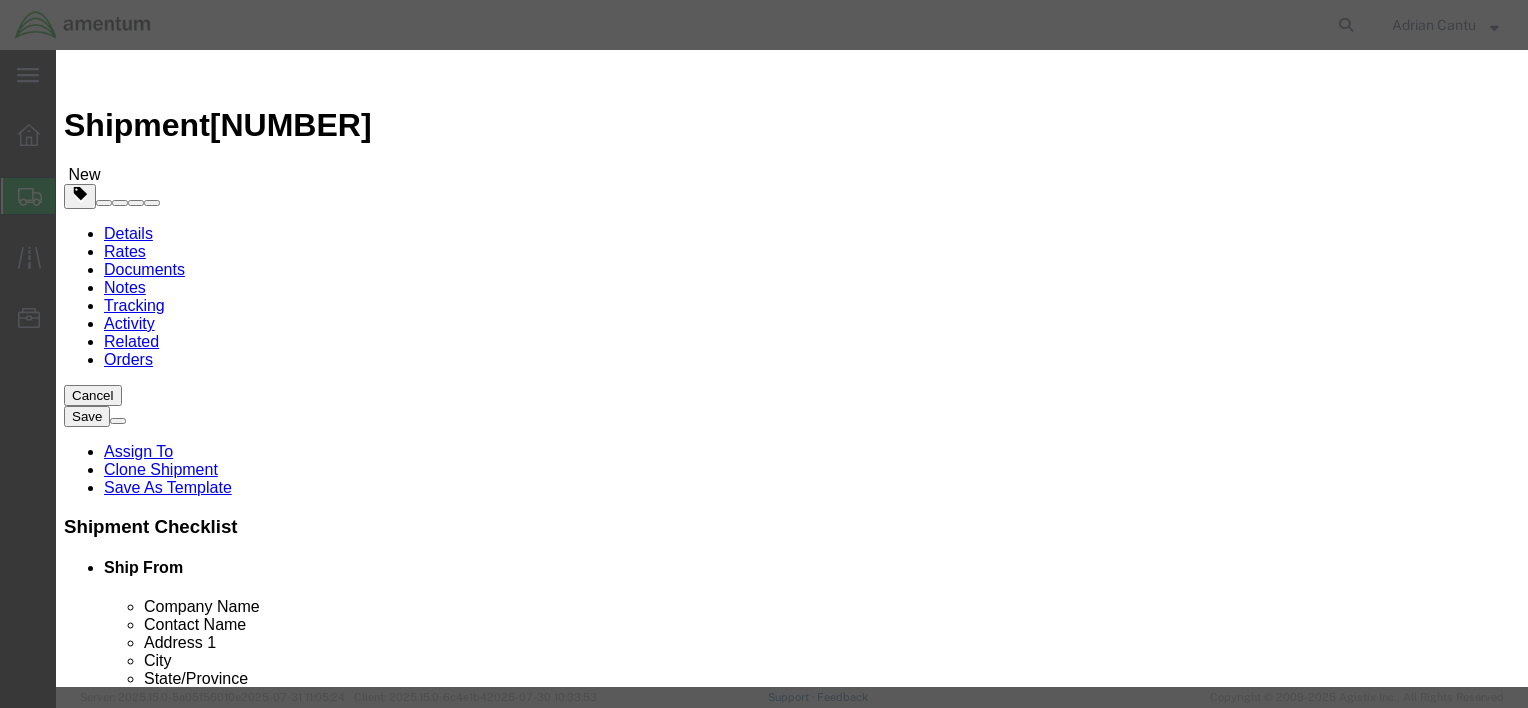 click on "Select #SAC TO BROWN FOR BOXES [NUMBER]VISION [NUMBER] AVATION SERVICES LLC AC[NUMBER]-[NUMBER]LP AEROSPACE FUELS LAB AFMW[NUMBER] AIRBUS HELICOPTERS INC. AS[NUMBER] Helicopter AVALEX TECHNOLOGIES INC. AVIATRIX INC Airbus to EFO- M/R Blades Aviation Lab B[NUMBER]-[CITY]-[CITY]-W[NUMBER] C&M Marine Aviation Services CA AVCRAD CA AVCRAD DTM Drum laterals ENGINE HOIST EL [CITY] EPR FT [CITY] to [COUNTRY] [COUNTRY] Shipment [NUMBER] [MONTH] [YEAR] Global Aviation Helicopter Global Parts Aero [COUNTRY] Shipment [NUMBER] [MONTH] [YEAR] JET-CARE [COUNTRY] Shipment [NUMBER] [MONTH] [YEAR] [COUNTRY] Shipment [NUMBER] [NUMBER]-[YEAR] [COUNTRY] Shipment [NUMBER]-[NUMBER]-[YEAR] [COUNTRY] Shipment [NUMBER] [NUMBER] [YEAR] [COUNTRY] Shipment [NUMBER] [NUMBER] [YEAR] [COUNTRY] Shipment [NUMBER] [NUMBER] [YEAR] [CITY] T-[NUMBER] [CITY] VFA [NUMBER] PR SHOP Life Raft “HAZ” MCA MCA “NEW CODE” MS AVCRAD . NAC NASNI DET T-[NUMBER] NCC NVGs OIL SAMPLES /PHOENIX /AOA PRECISION “FREIGHT” PROFESSIONAL AVIATION ASSOCIATES INC Precision Prime Turbines Rivets to Bragg Rotor Maxx SAFRAN SAFRAN HELICOPTER ENGINES USA [CITY] - FORACS SDC SDC FREIGHT SRC - Sensor SUPPLY MIDSHIPMEN DET BLDG [NUMBER]" 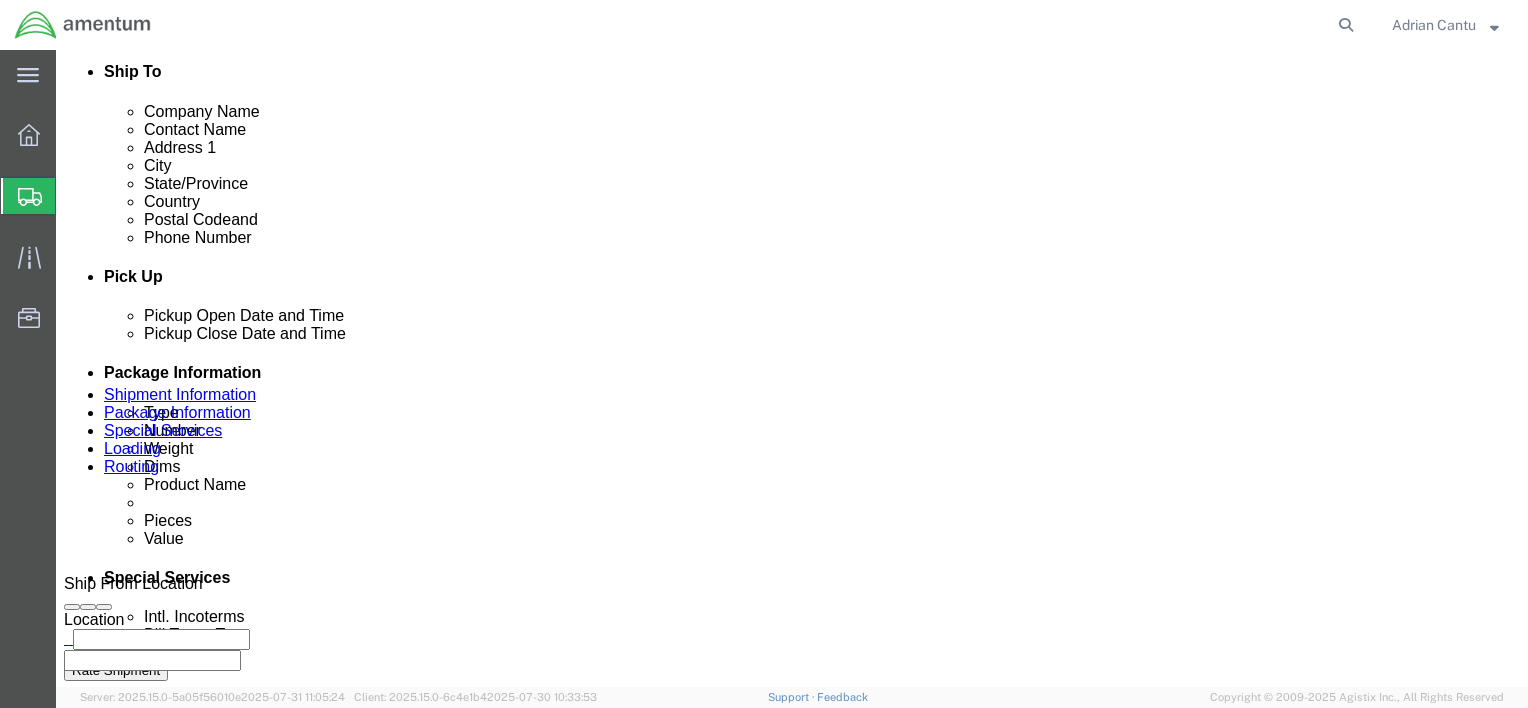 scroll, scrollTop: 0, scrollLeft: 0, axis: both 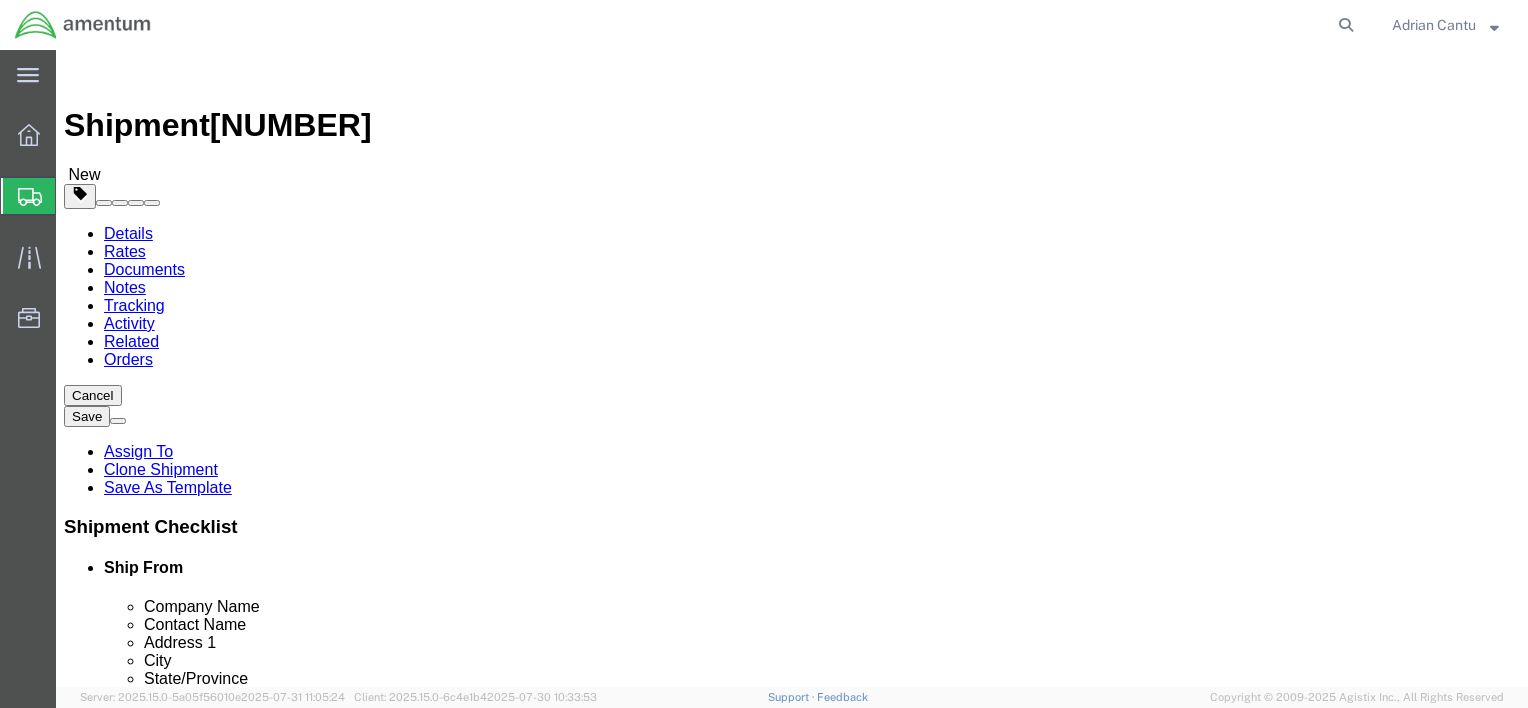 click on "Cancel" 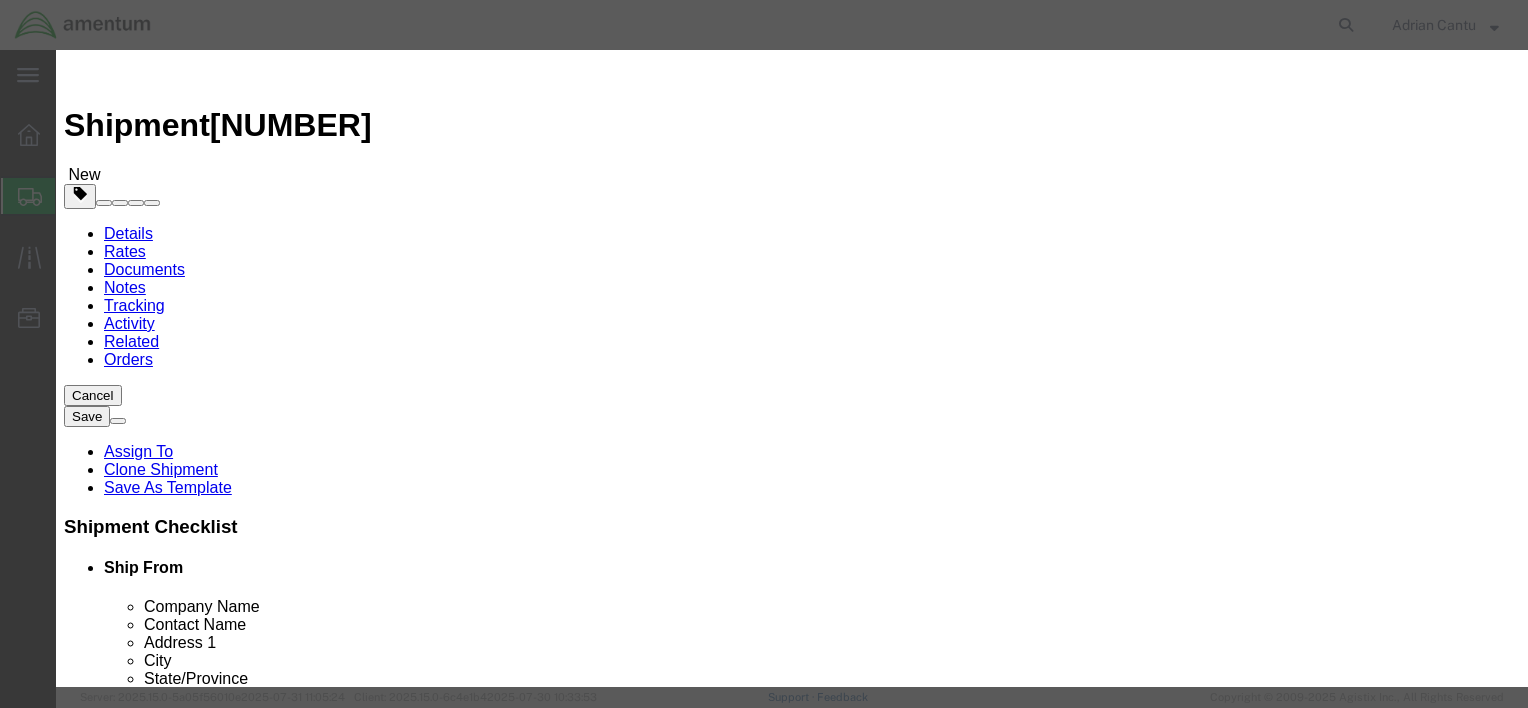 click on "Yes" 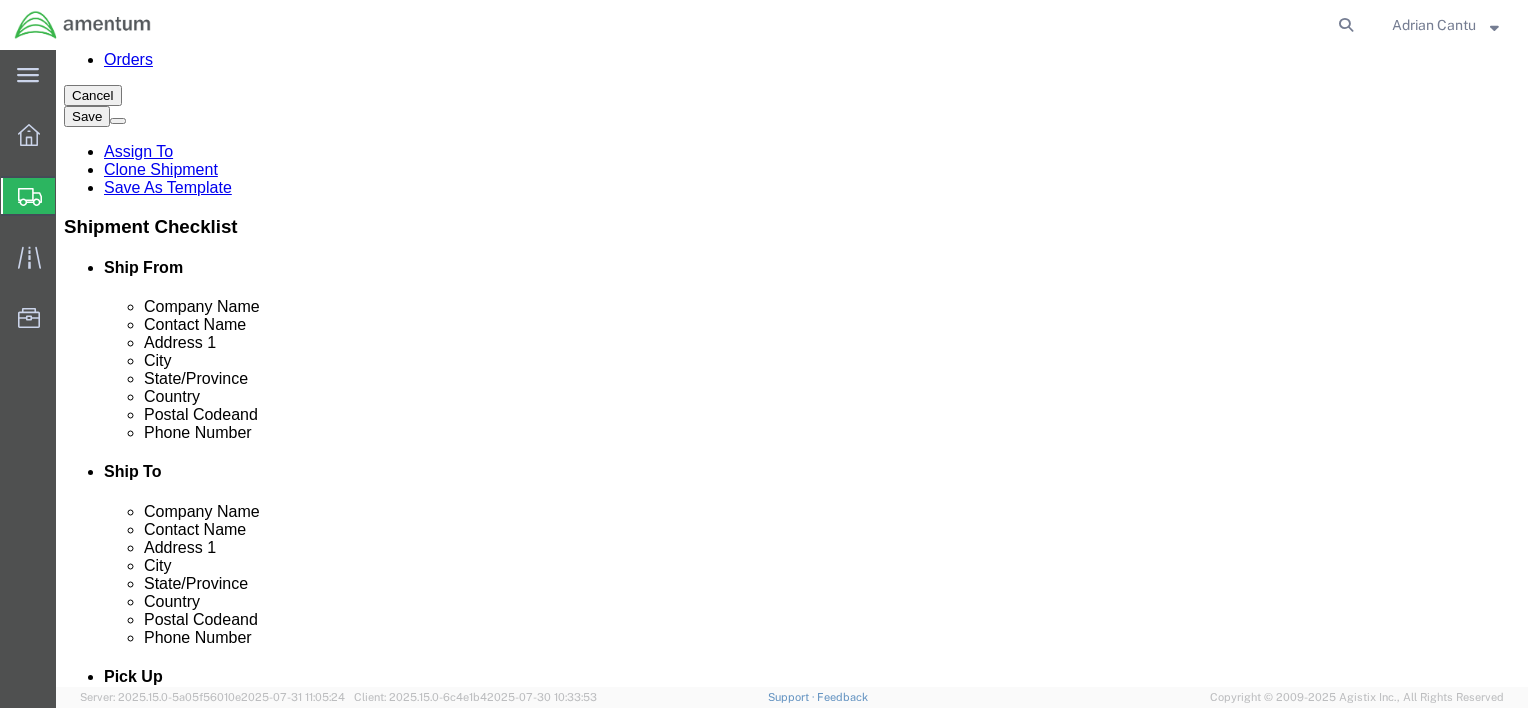 scroll, scrollTop: 0, scrollLeft: 0, axis: both 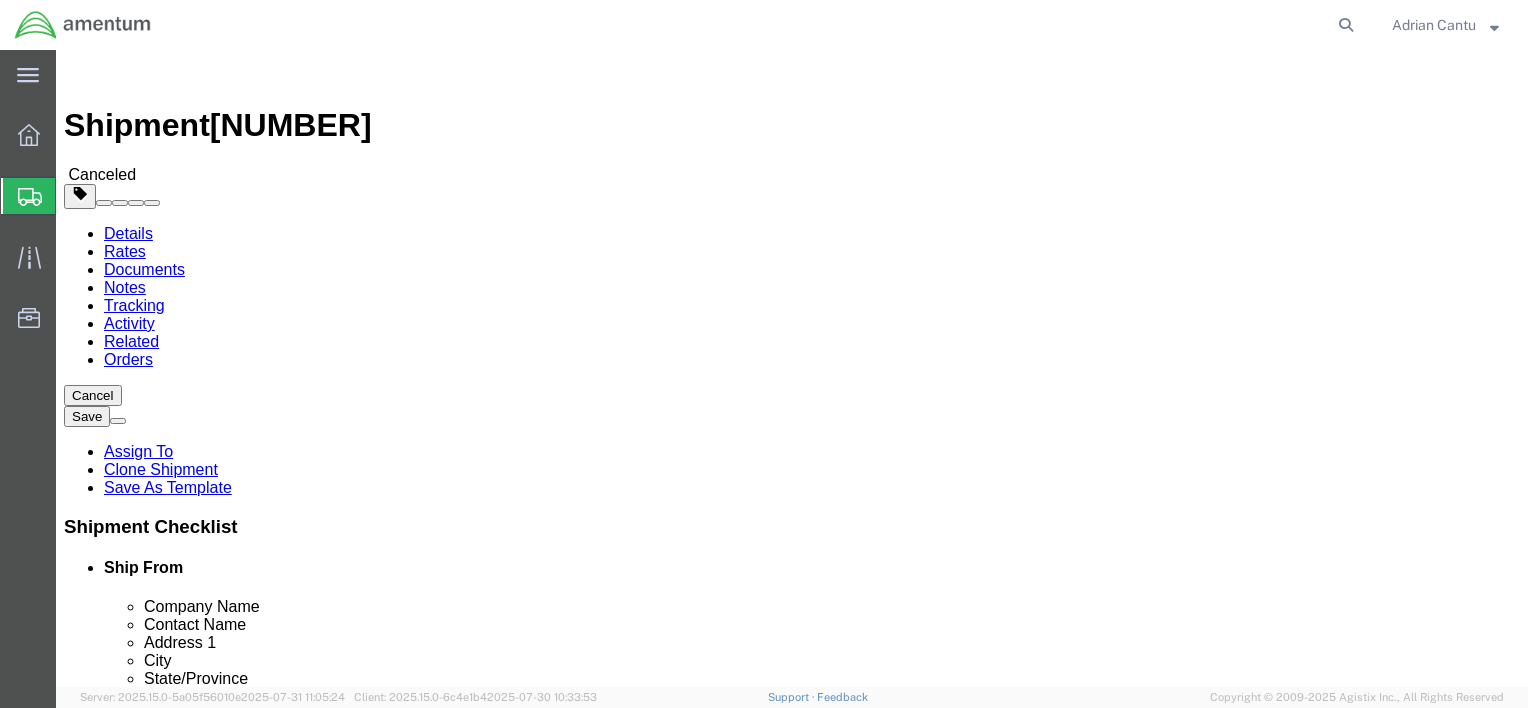 click on "Create Shipment" 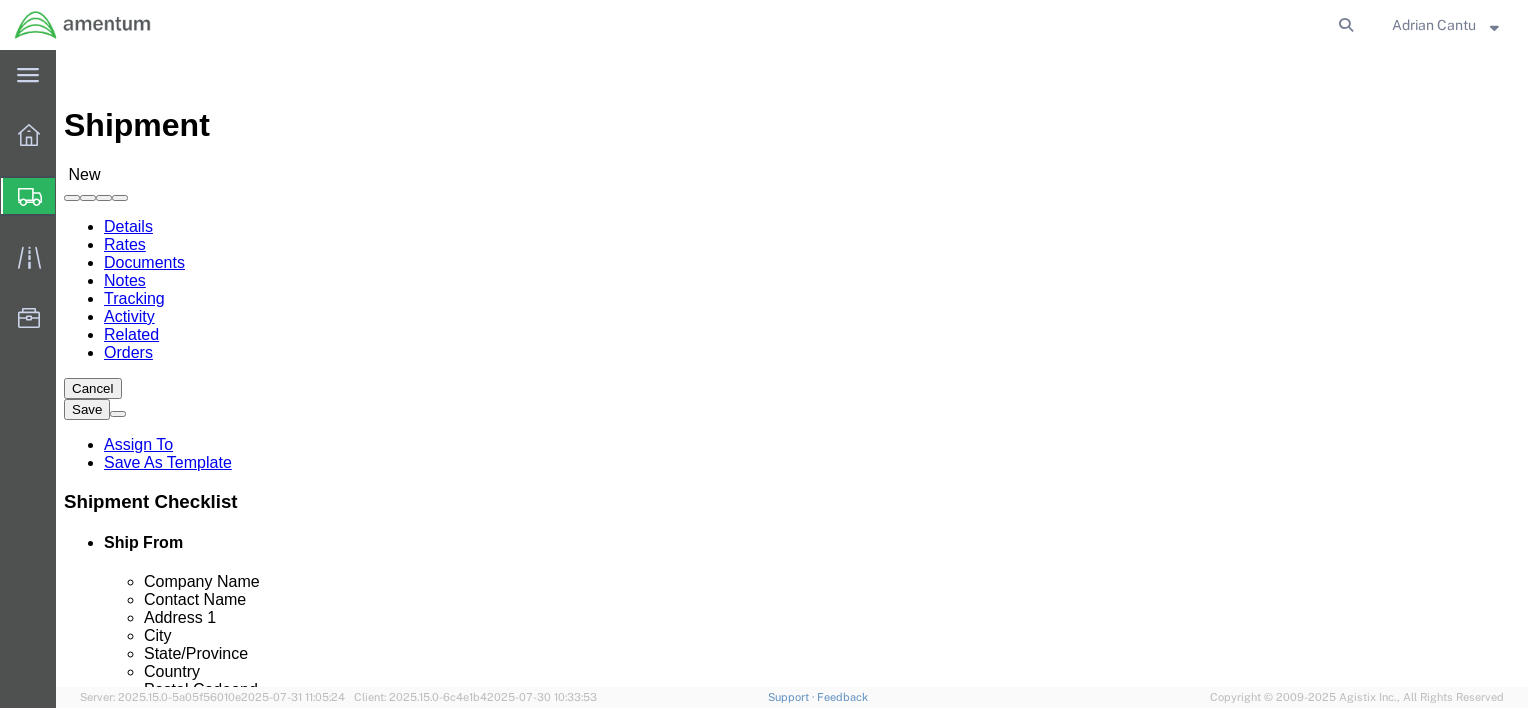click on "Create from Template" 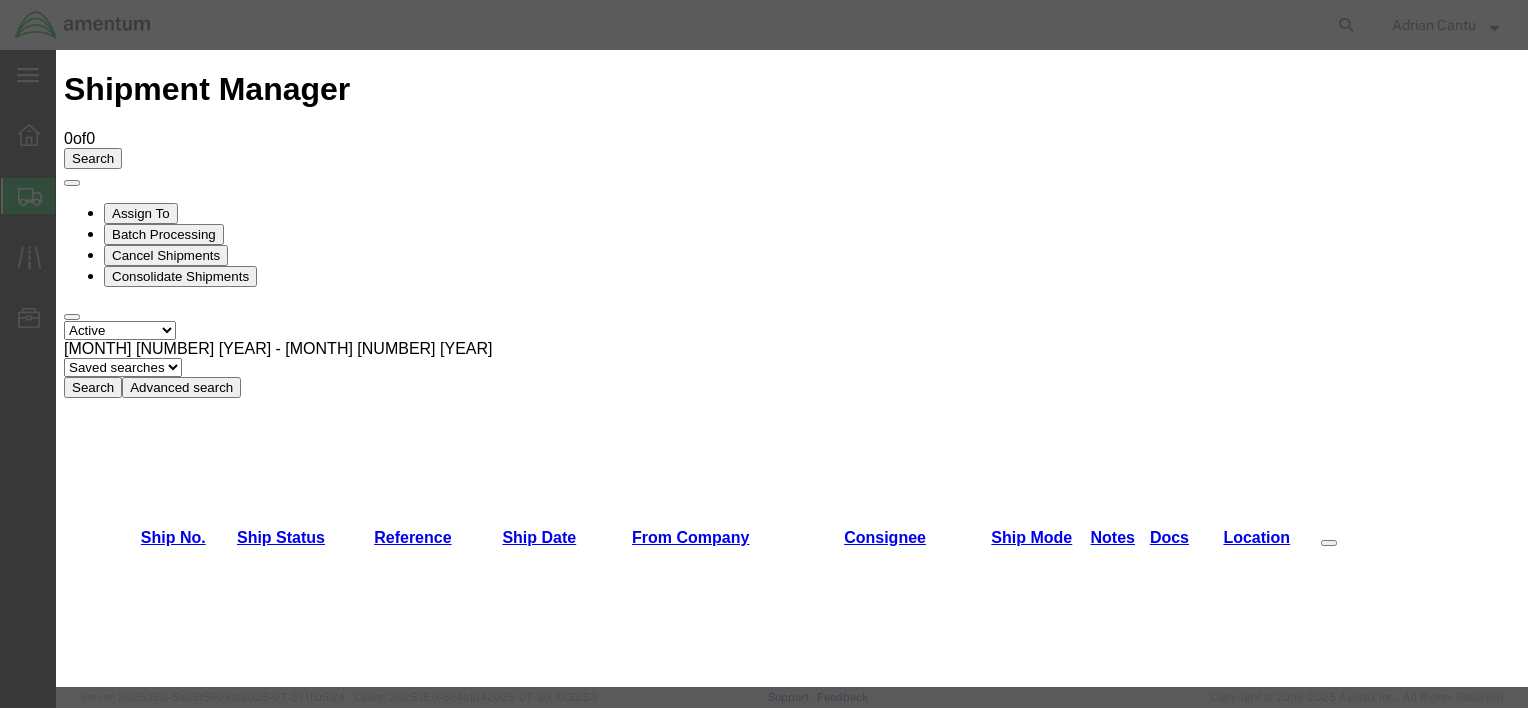 scroll, scrollTop: 400, scrollLeft: 0, axis: vertical 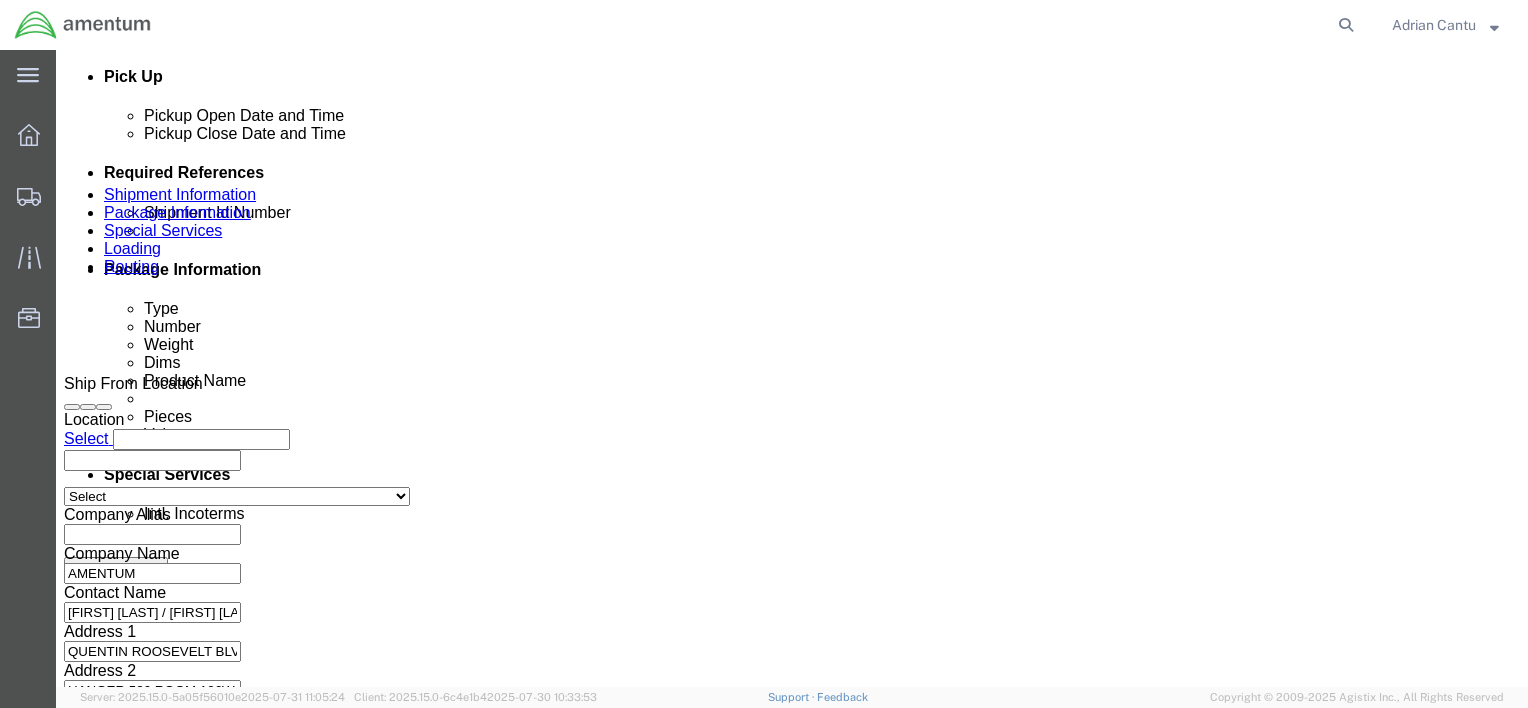 click on "[DATE] [TIME]" 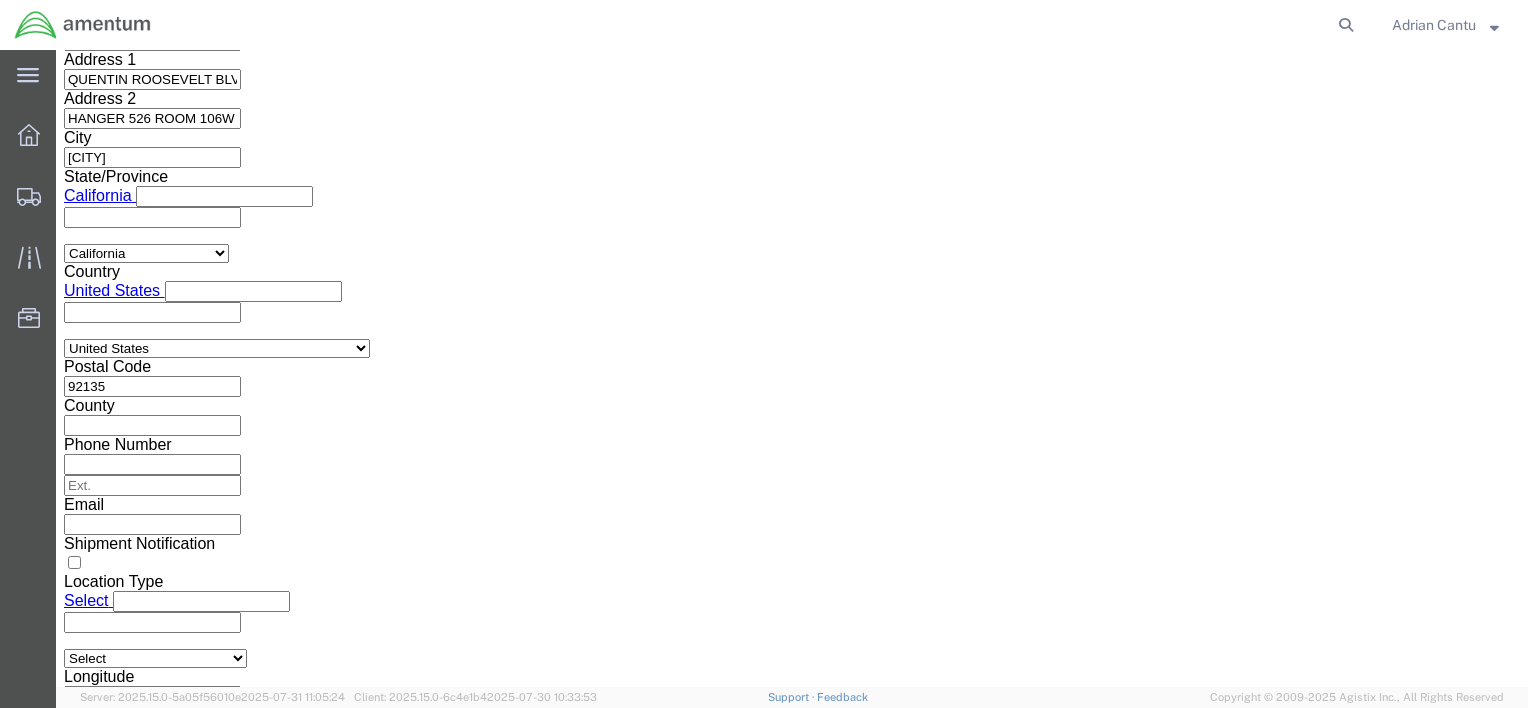 type on "4:00 PM" 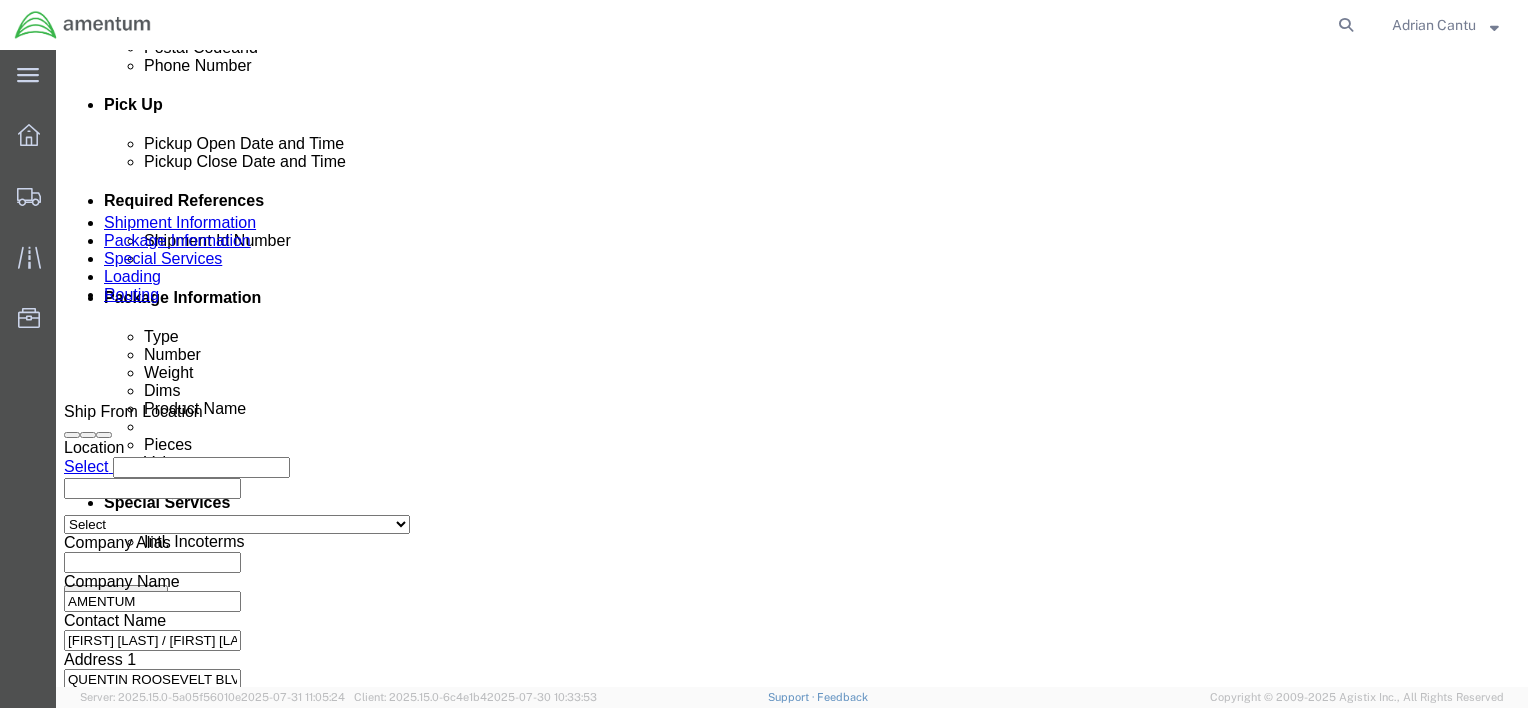 click on "[DATE] [TIME]" 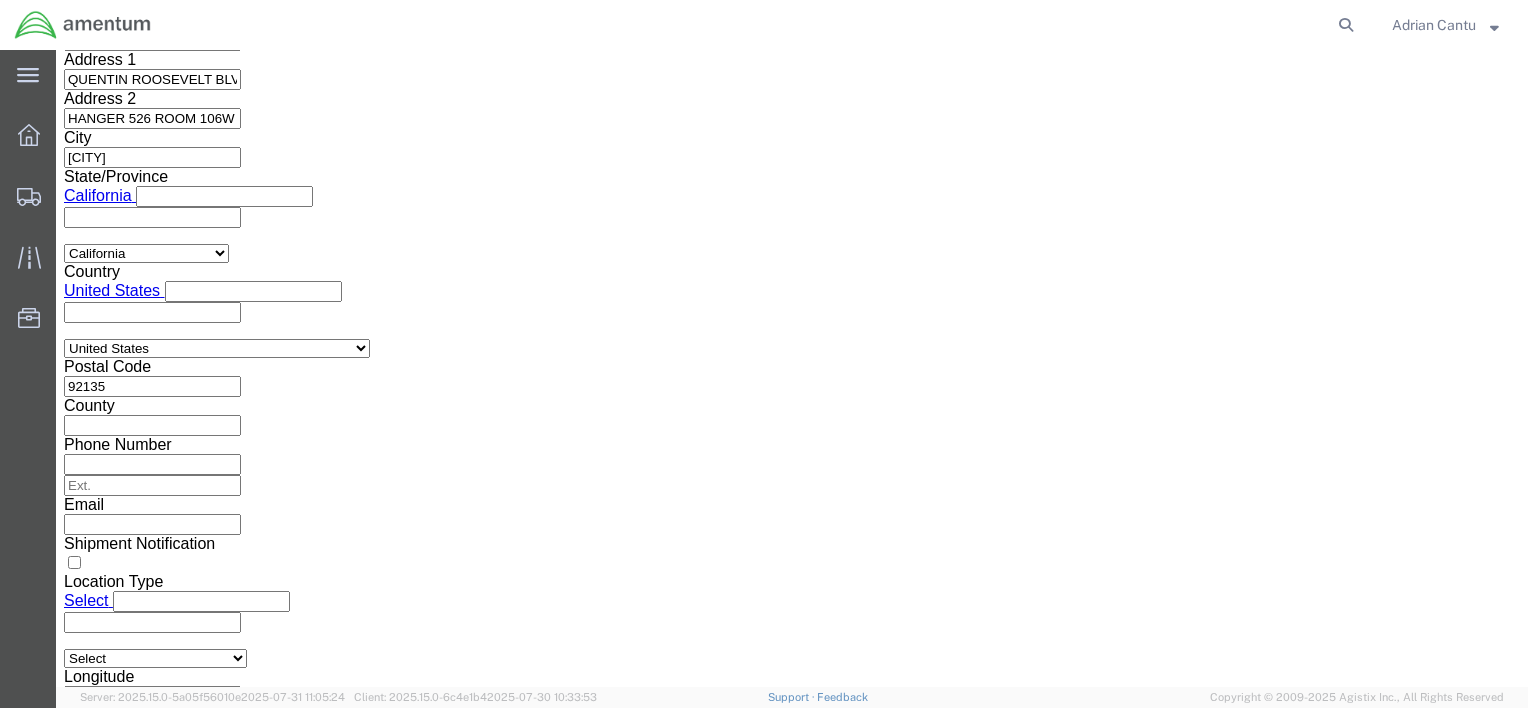 click on "4:00 PM" 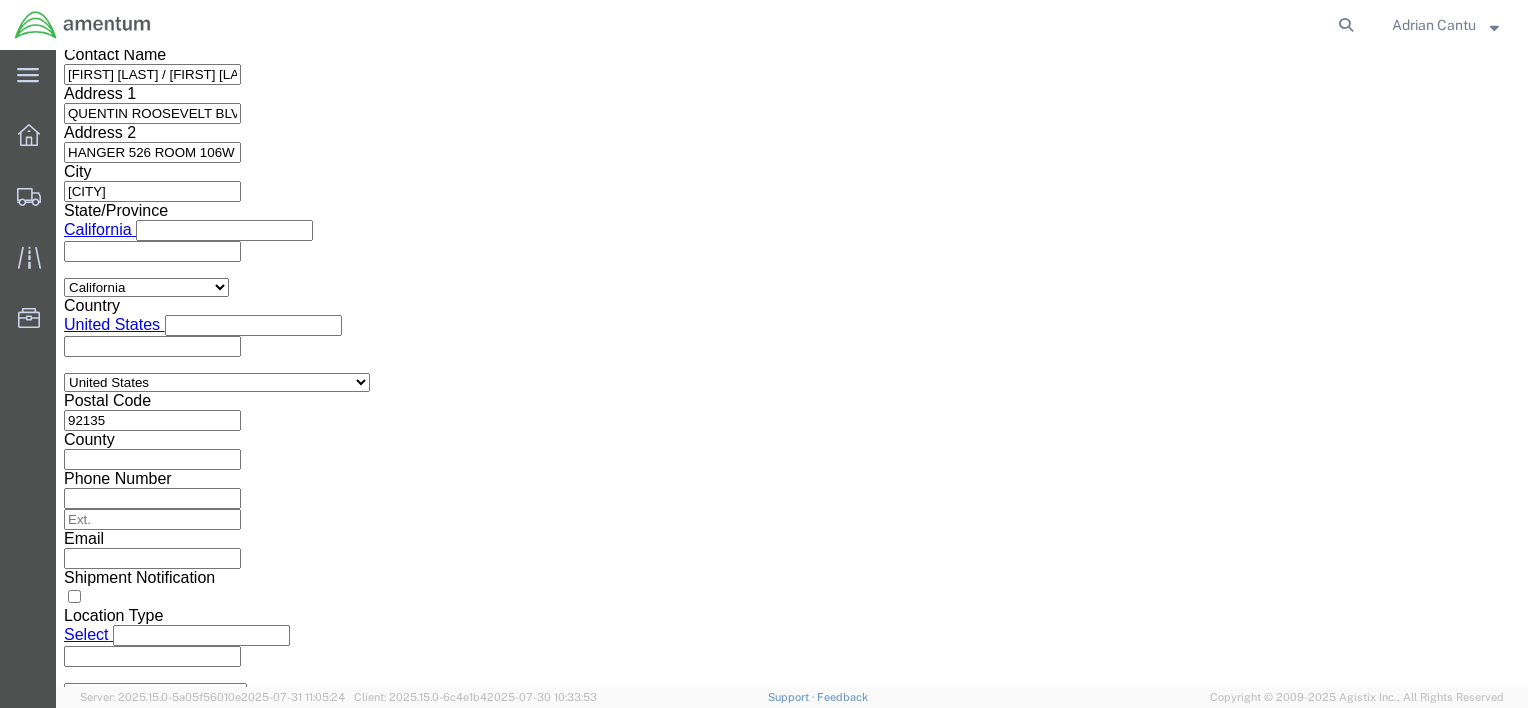 scroll, scrollTop: 1538, scrollLeft: 0, axis: vertical 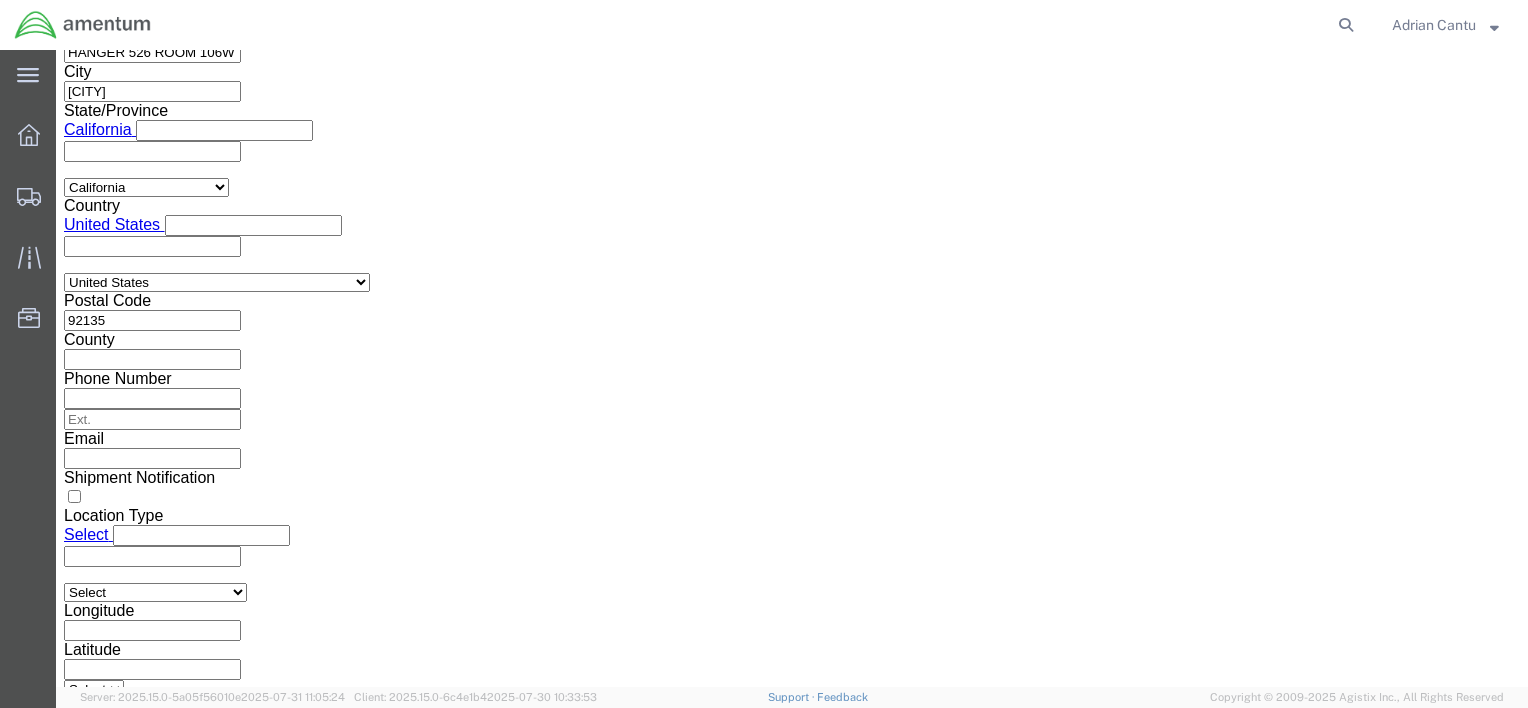 click on "Continue" 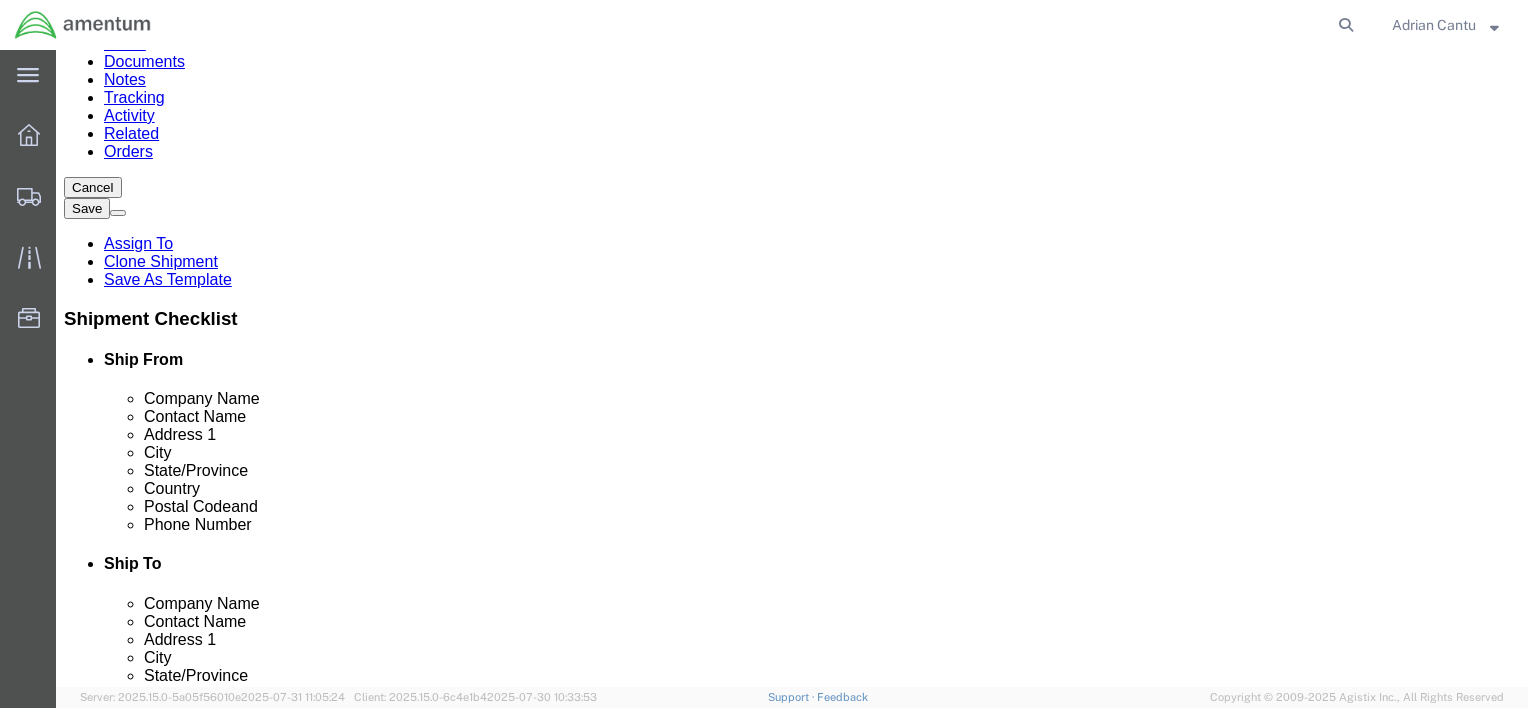 scroll, scrollTop: 241, scrollLeft: 0, axis: vertical 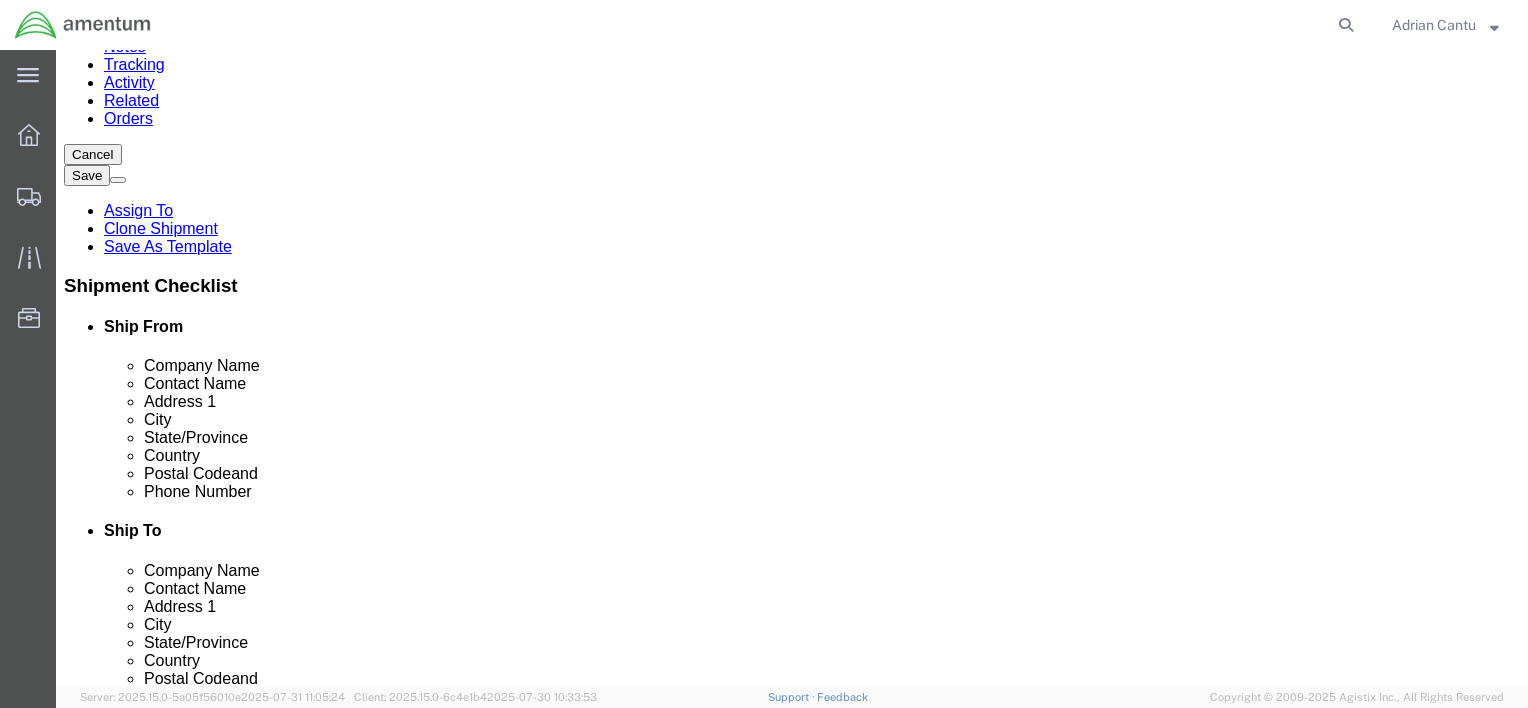 click on "Delete this content" 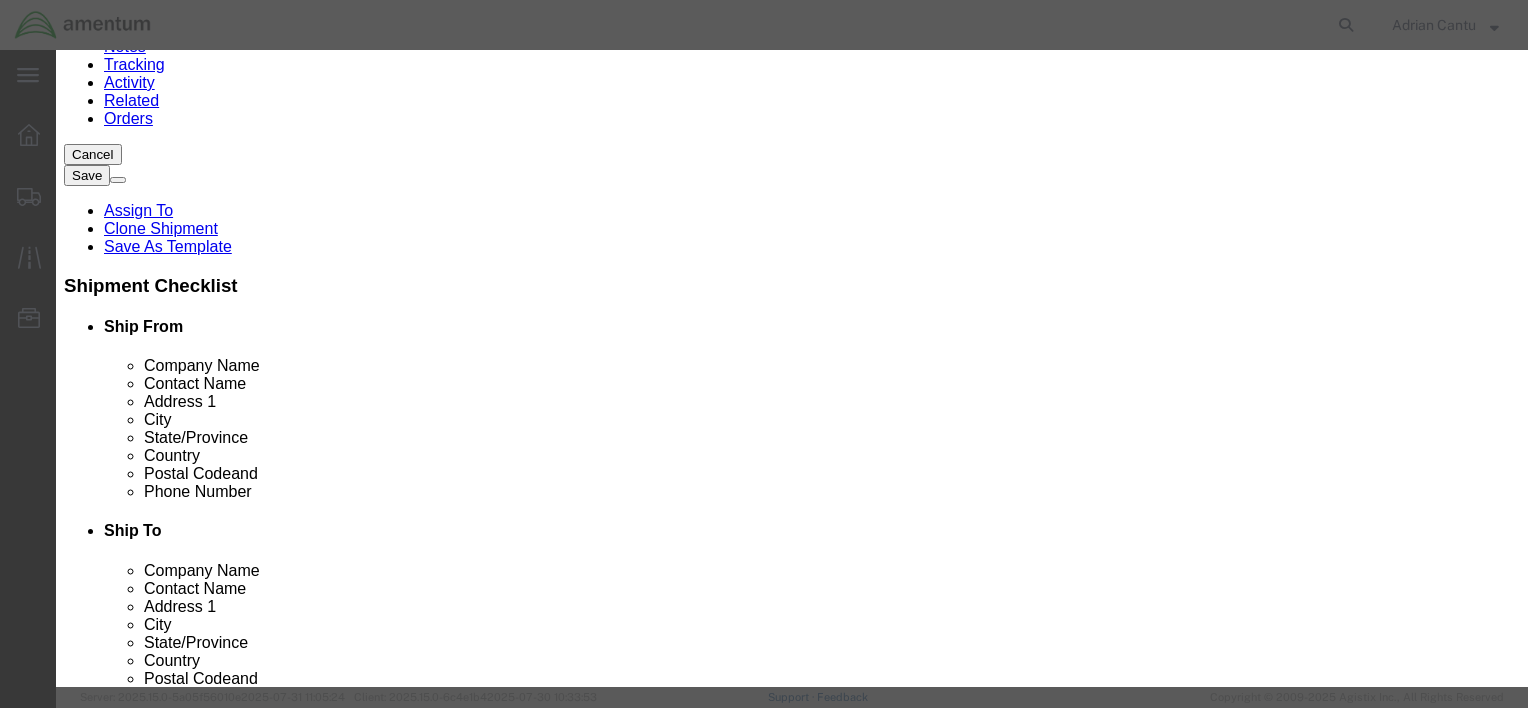 click on "Close" 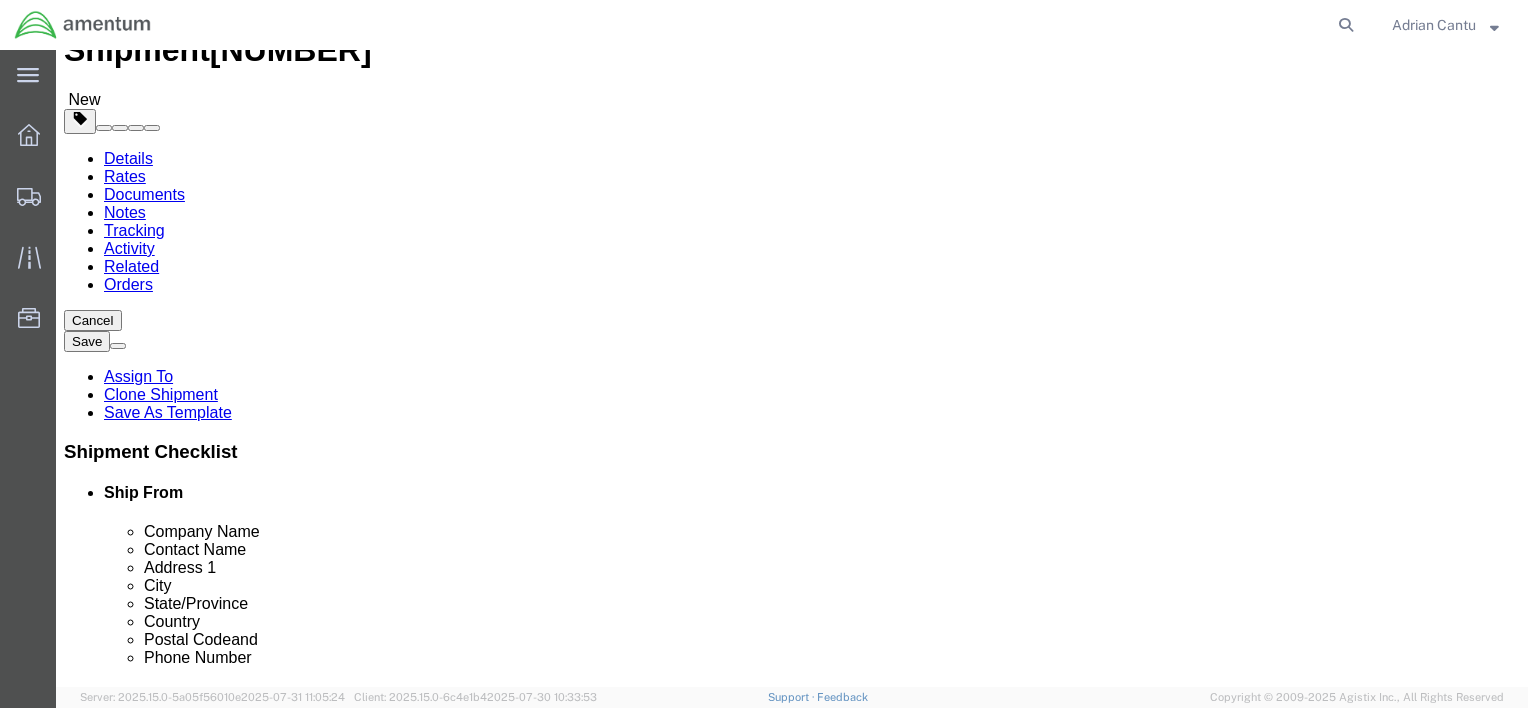 scroll, scrollTop: 0, scrollLeft: 0, axis: both 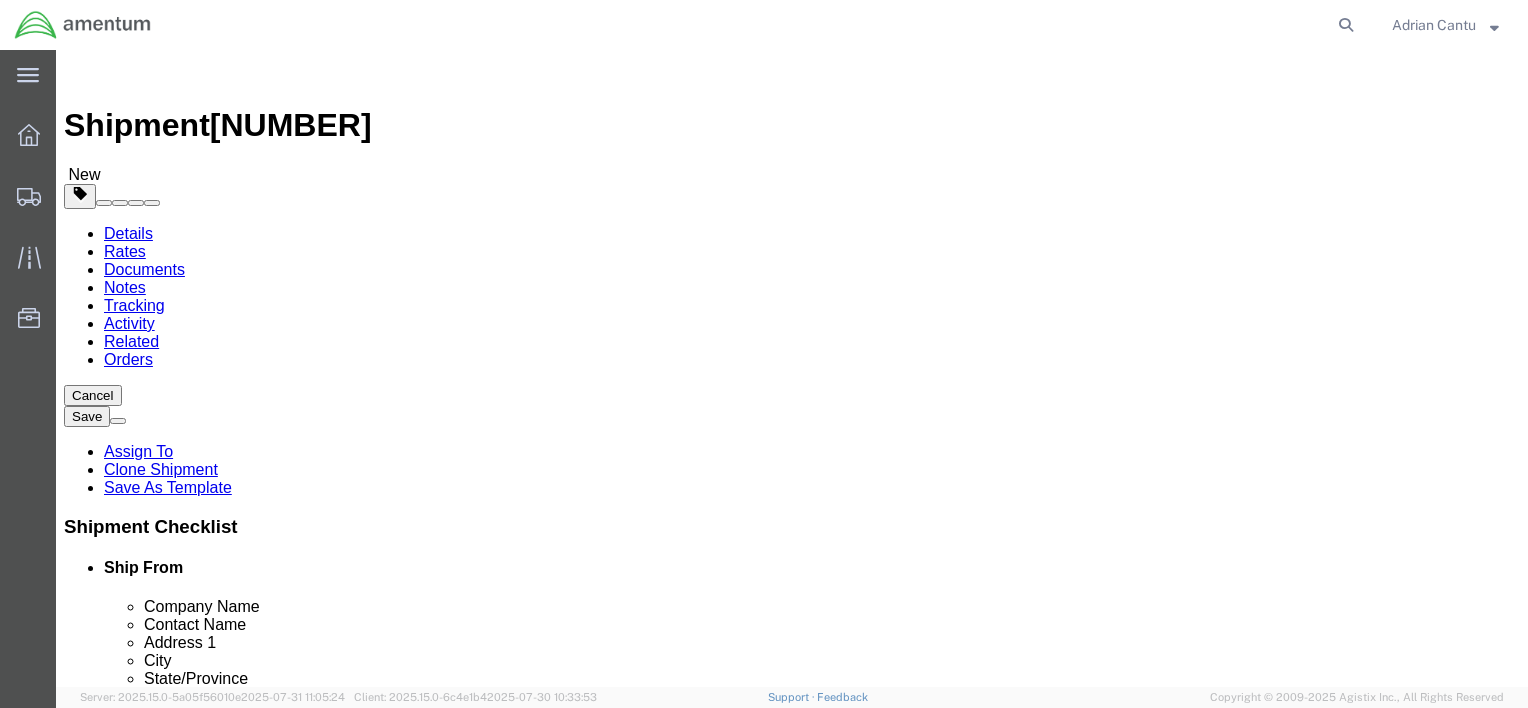 click 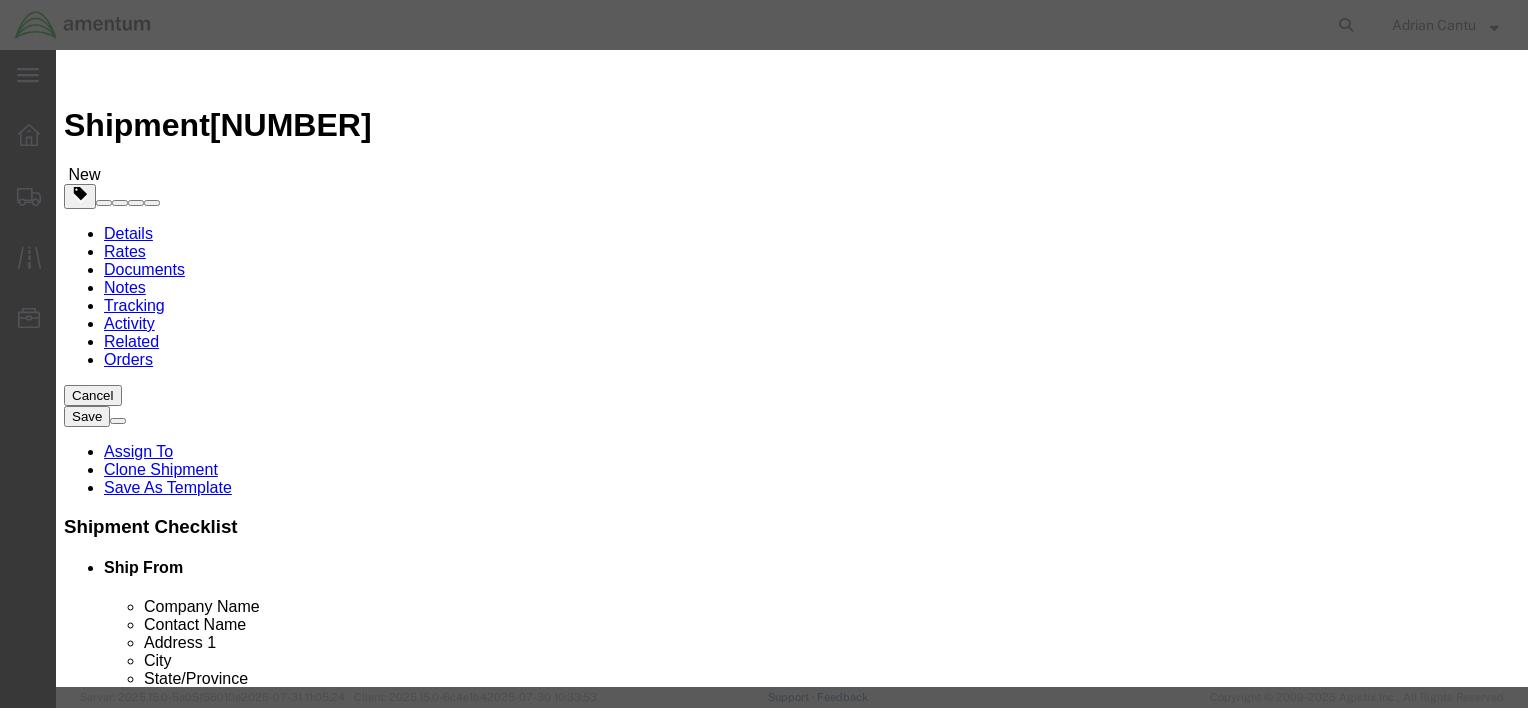 click on "Yes" 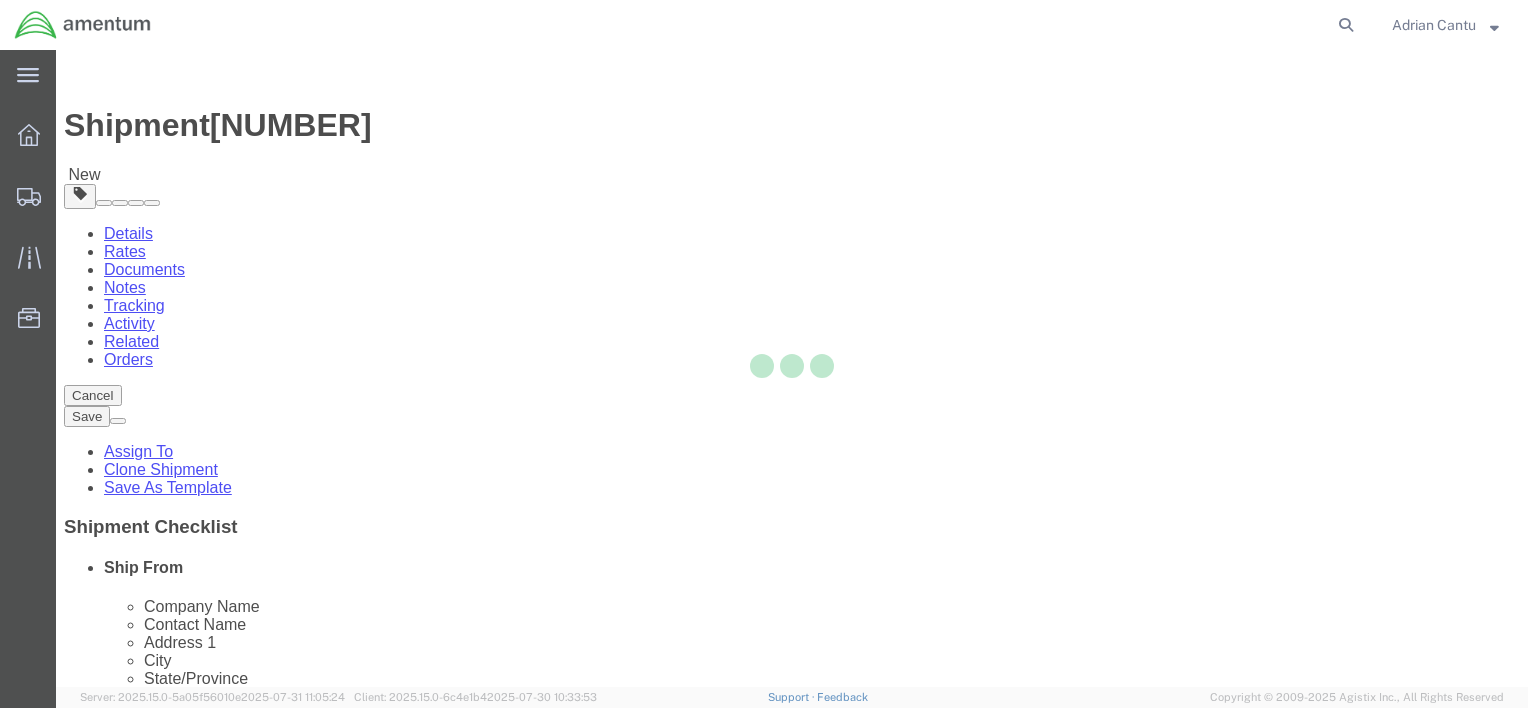 select on "CBOX" 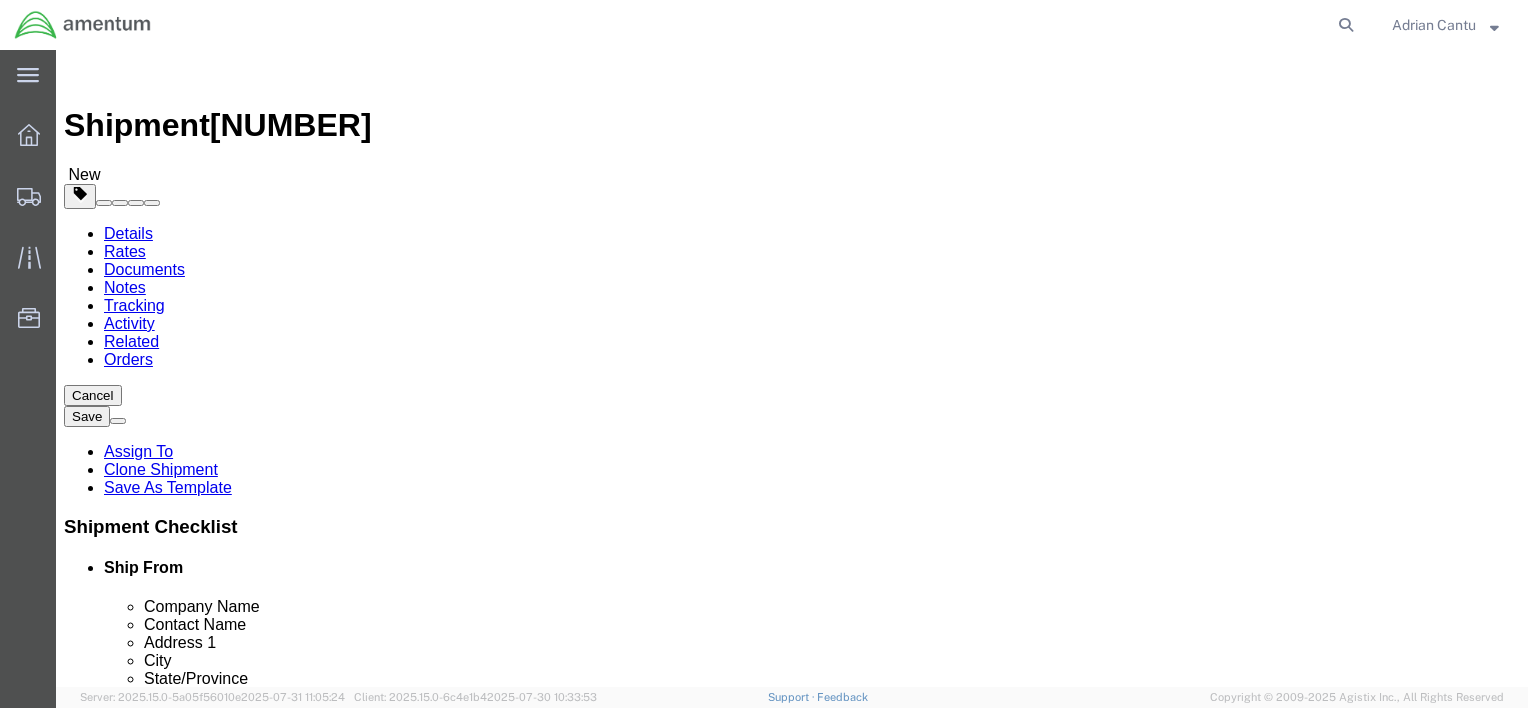 click 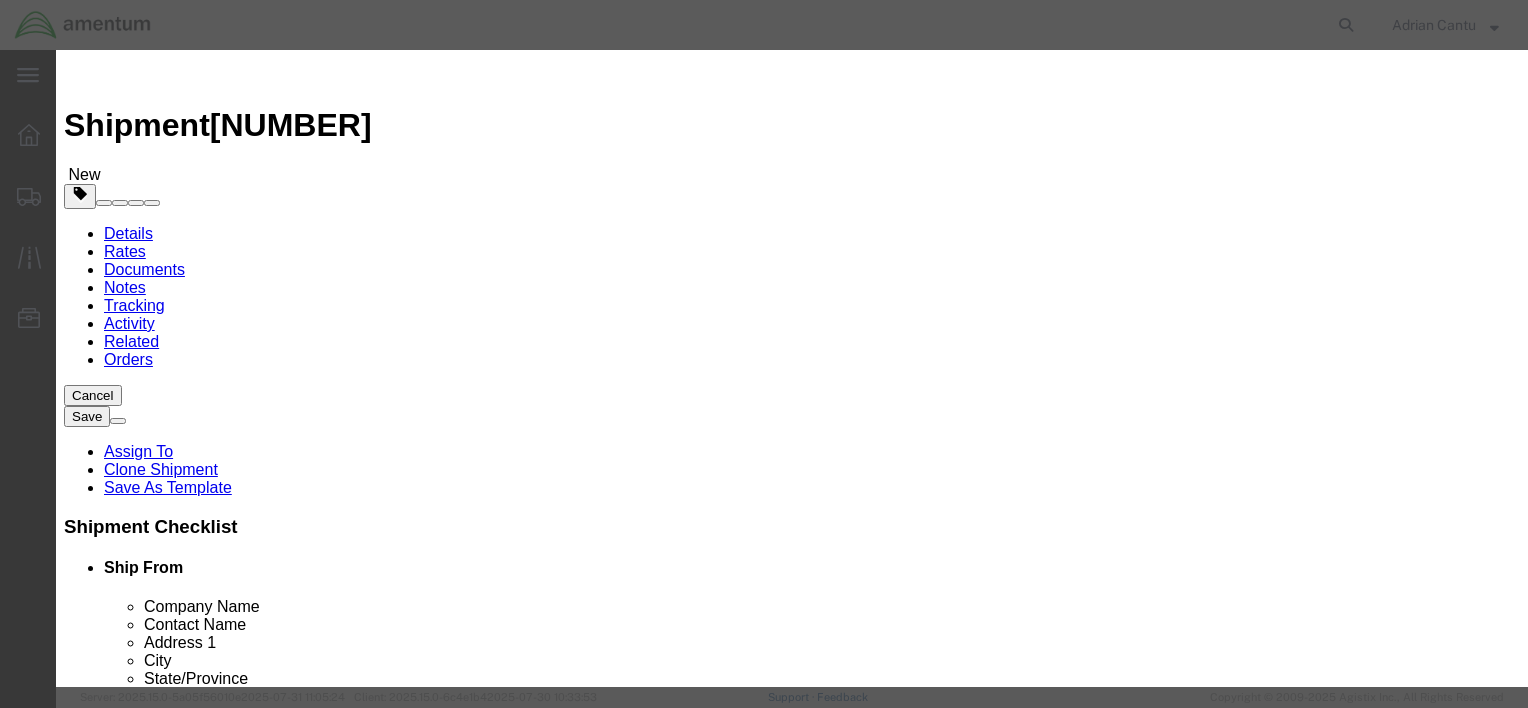 click on "Yes" 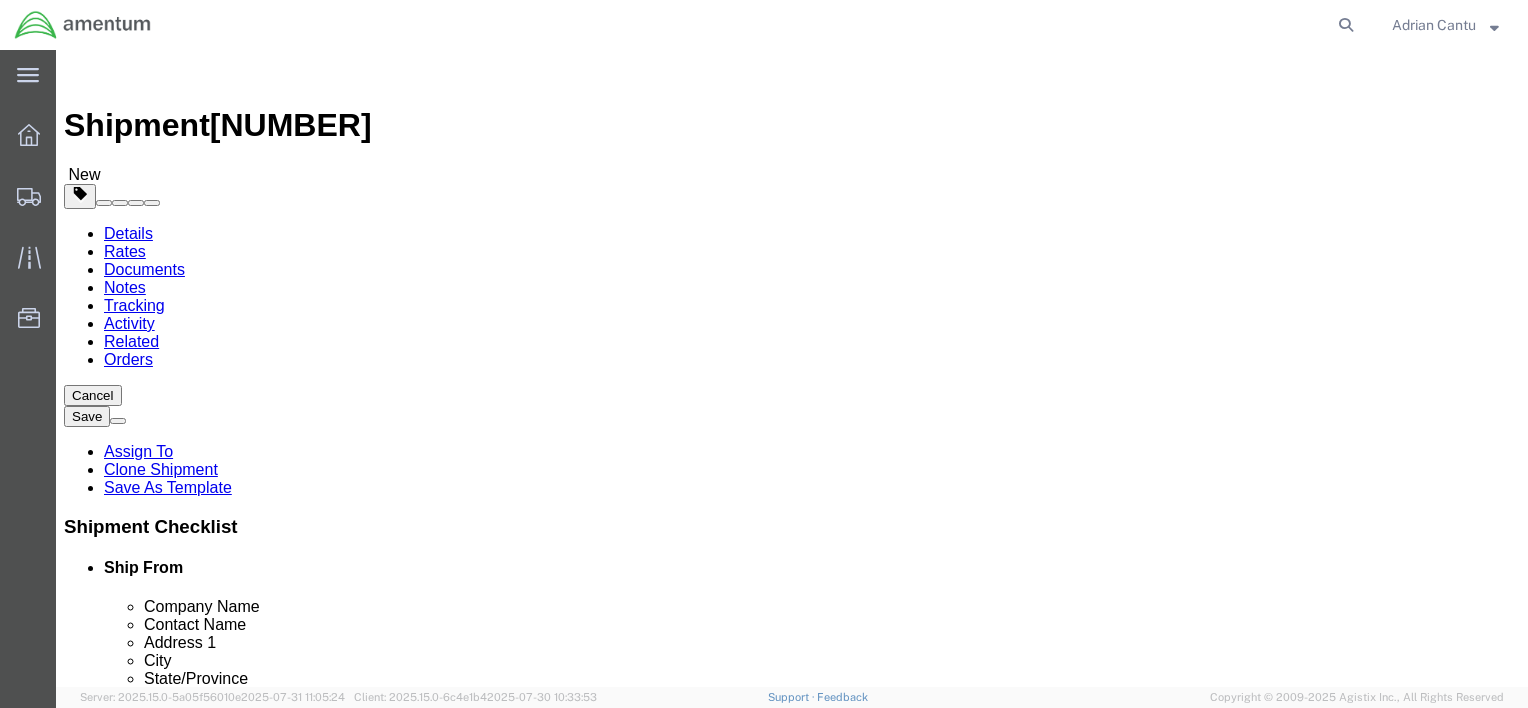 click on "Add Package" 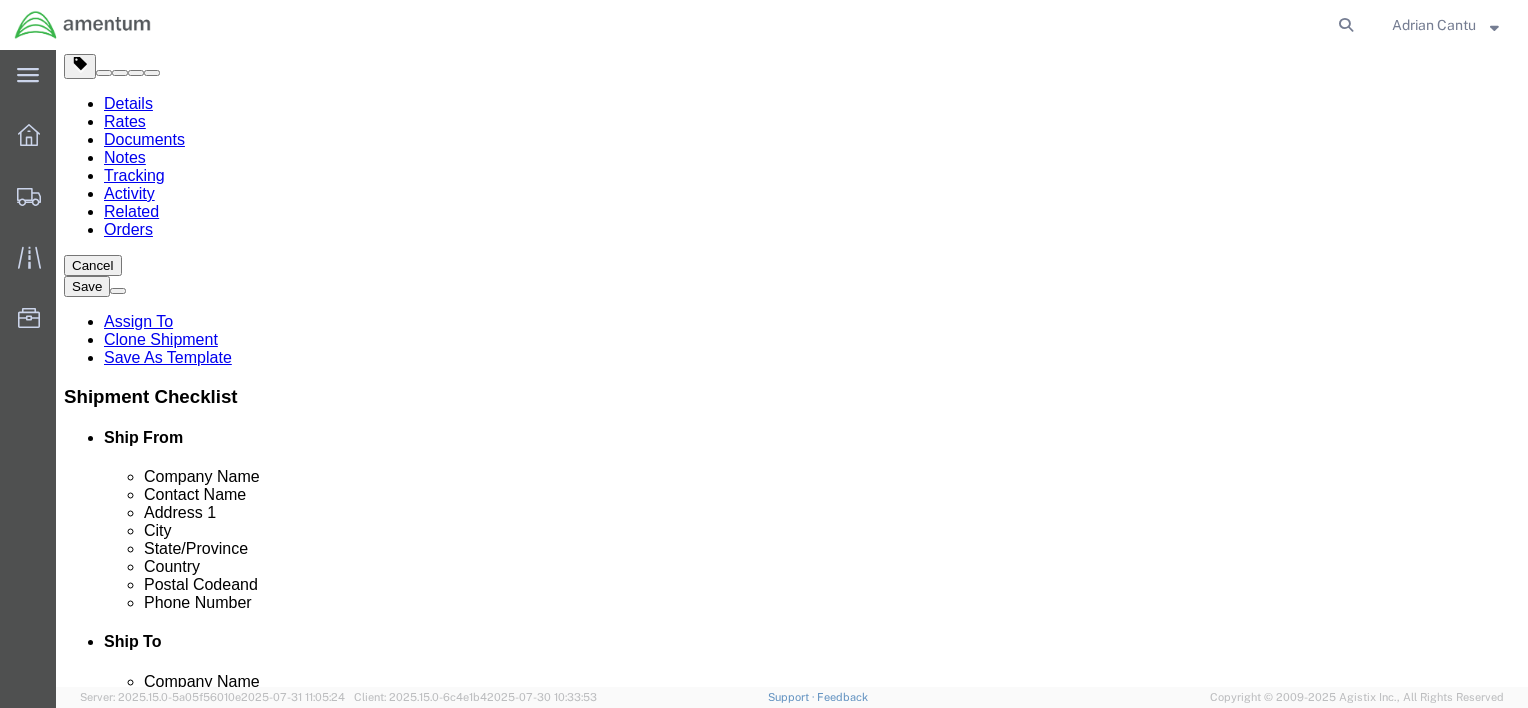 scroll, scrollTop: 152, scrollLeft: 0, axis: vertical 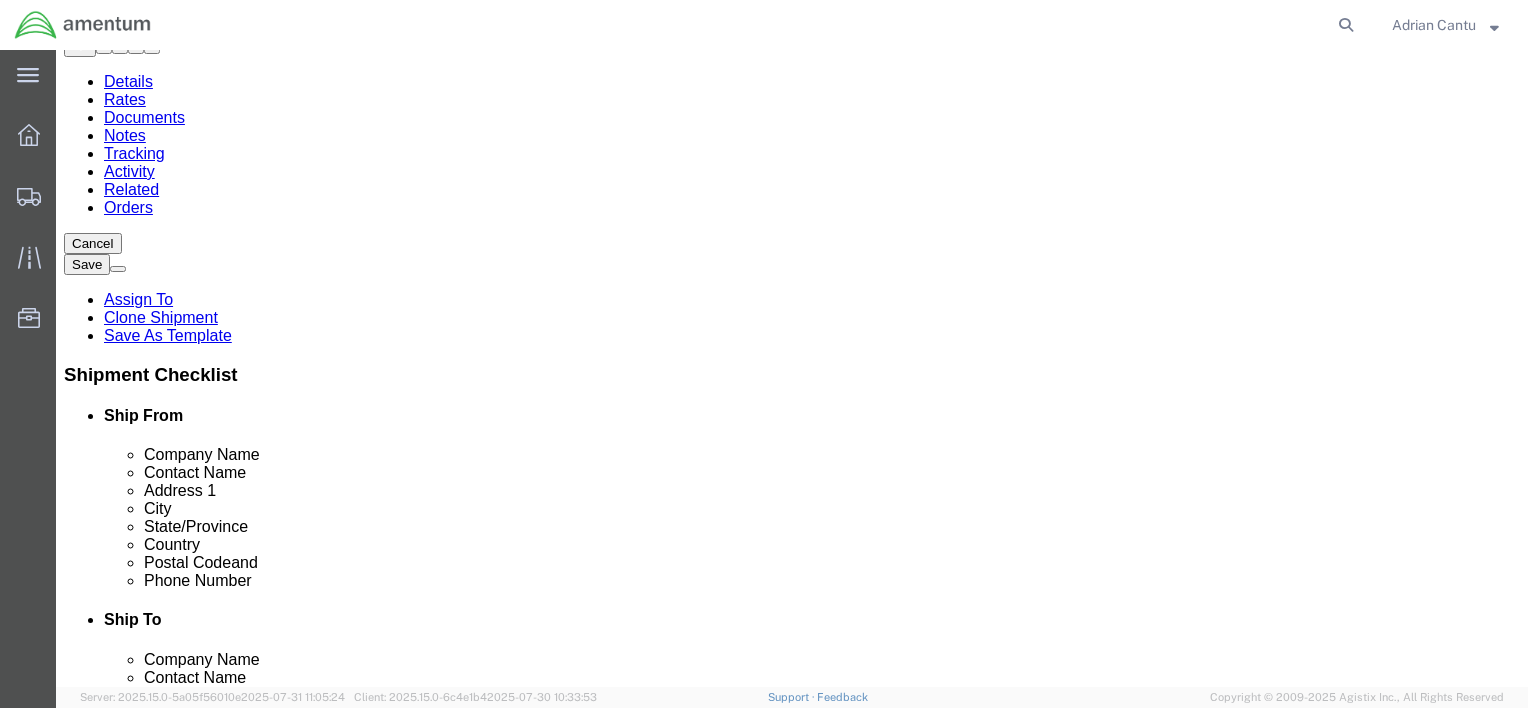 click on "Select Bale(s) Basket(s) Bolt(s) Bottle(s) Buckets Bulk Bundle(s) Can(s) Cardboard Box(es) Carton(s) Case(s) Cask(s) Crate(s) Crating Bid Required Cylinder(s) Drum(s) (Metal) Drum(s) (Plastic) Envelope Large Box Loose Agricultrural Product Medium Box Naked Cargo (UnPackaged) PAK Pail(s) Pallet(s) Oversized (Not Stackable) Pallet(s) Oversized (Stackable) Pallet(s) Standard (Not Stackable) Pallet(s) Standard (Stackable) Rack Roll(s) Skid(s) Slipsheet Small Box Tube Vendor Packaging Your Packaging" 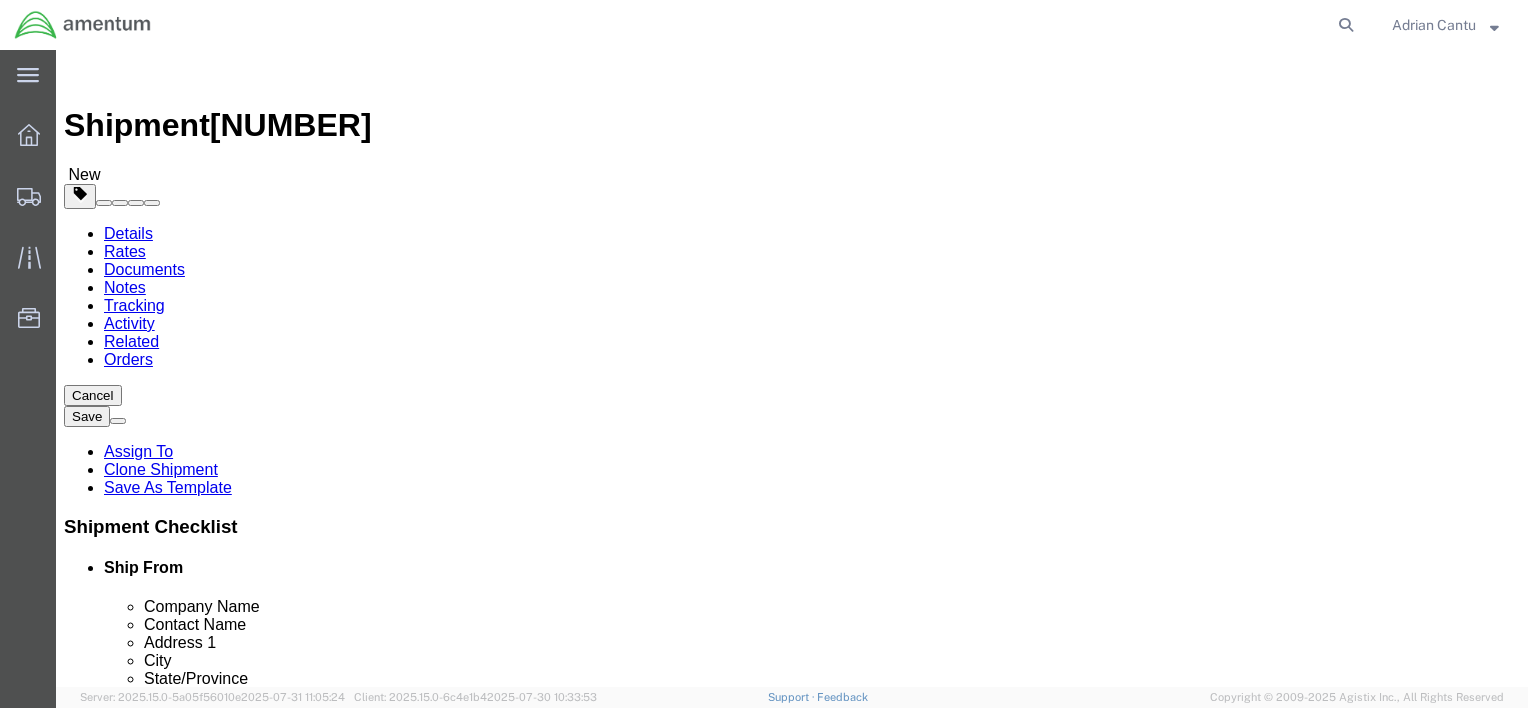 scroll, scrollTop: 152, scrollLeft: 0, axis: vertical 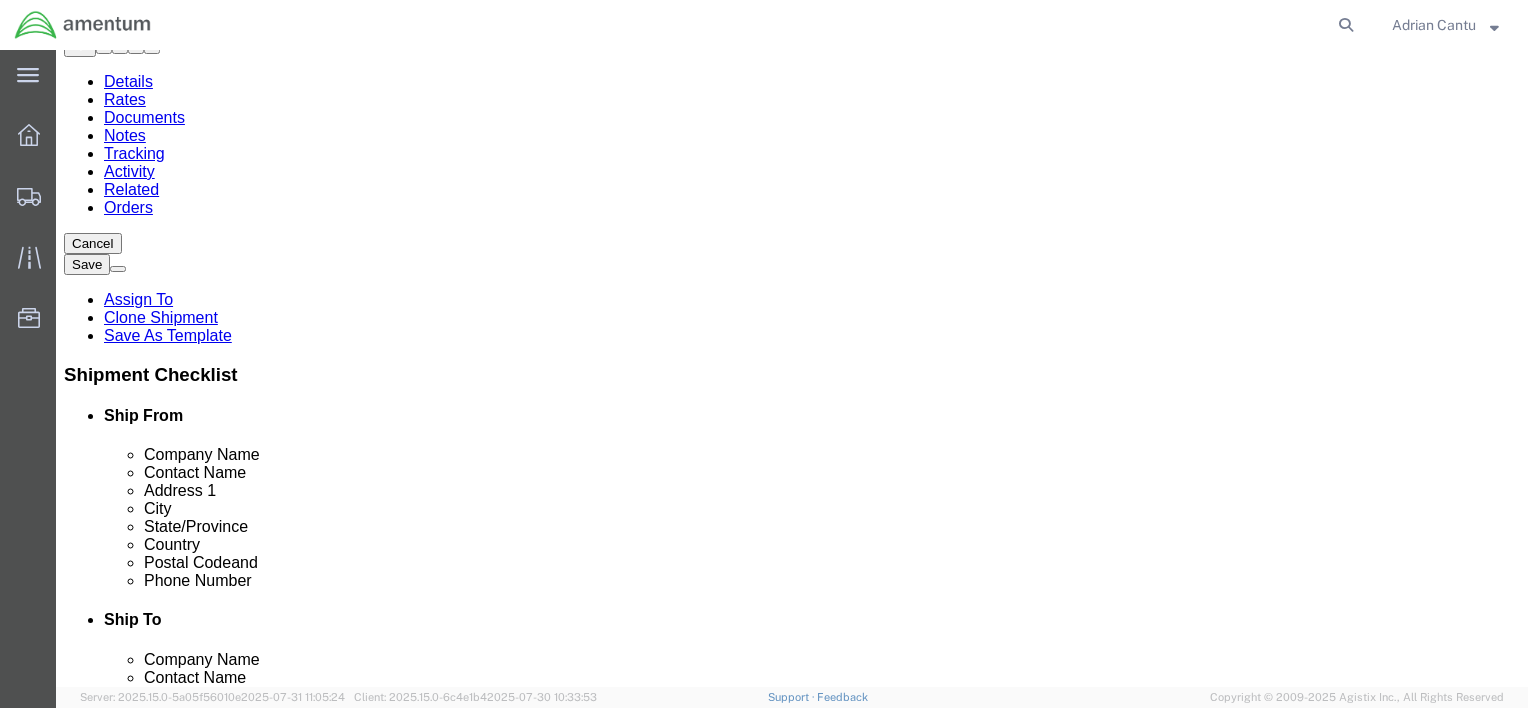click on "Continue" 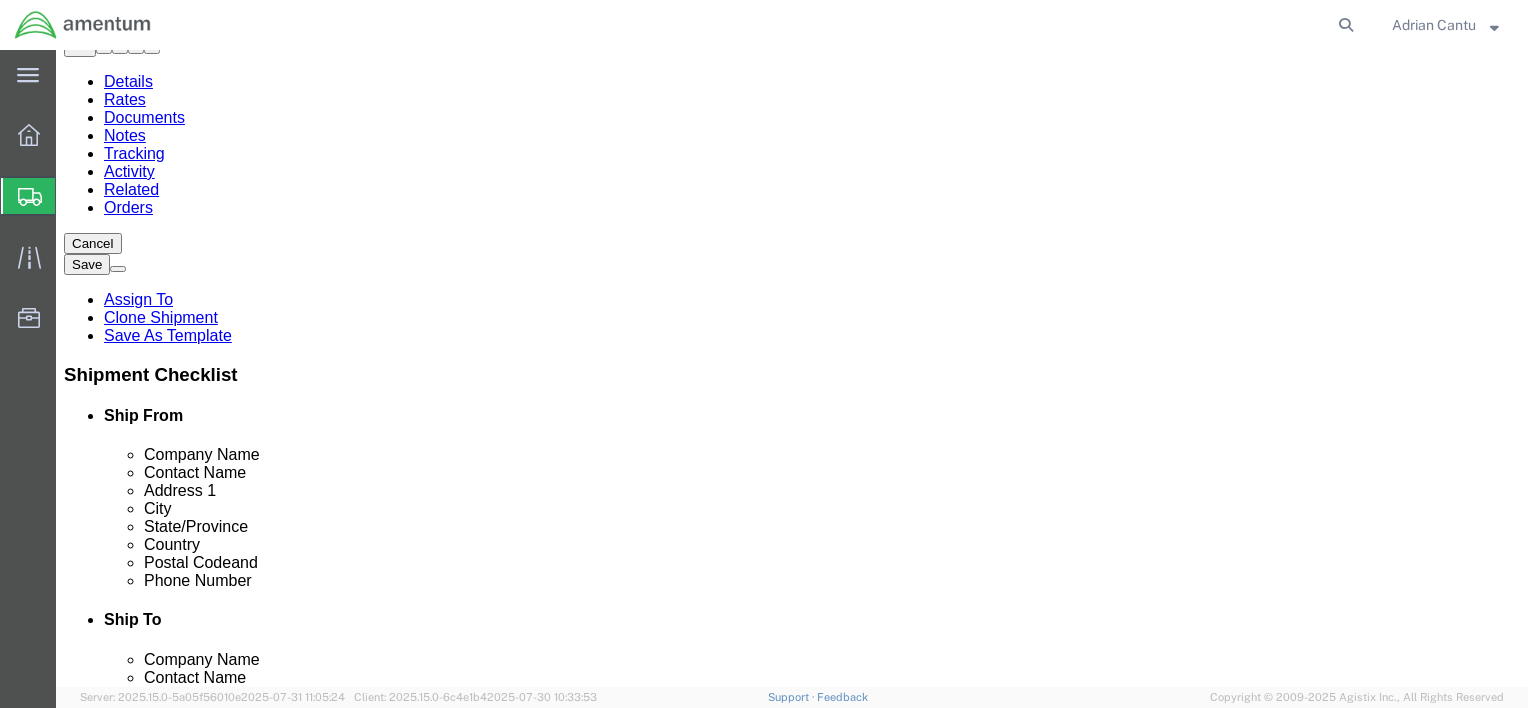 scroll, scrollTop: 0, scrollLeft: 0, axis: both 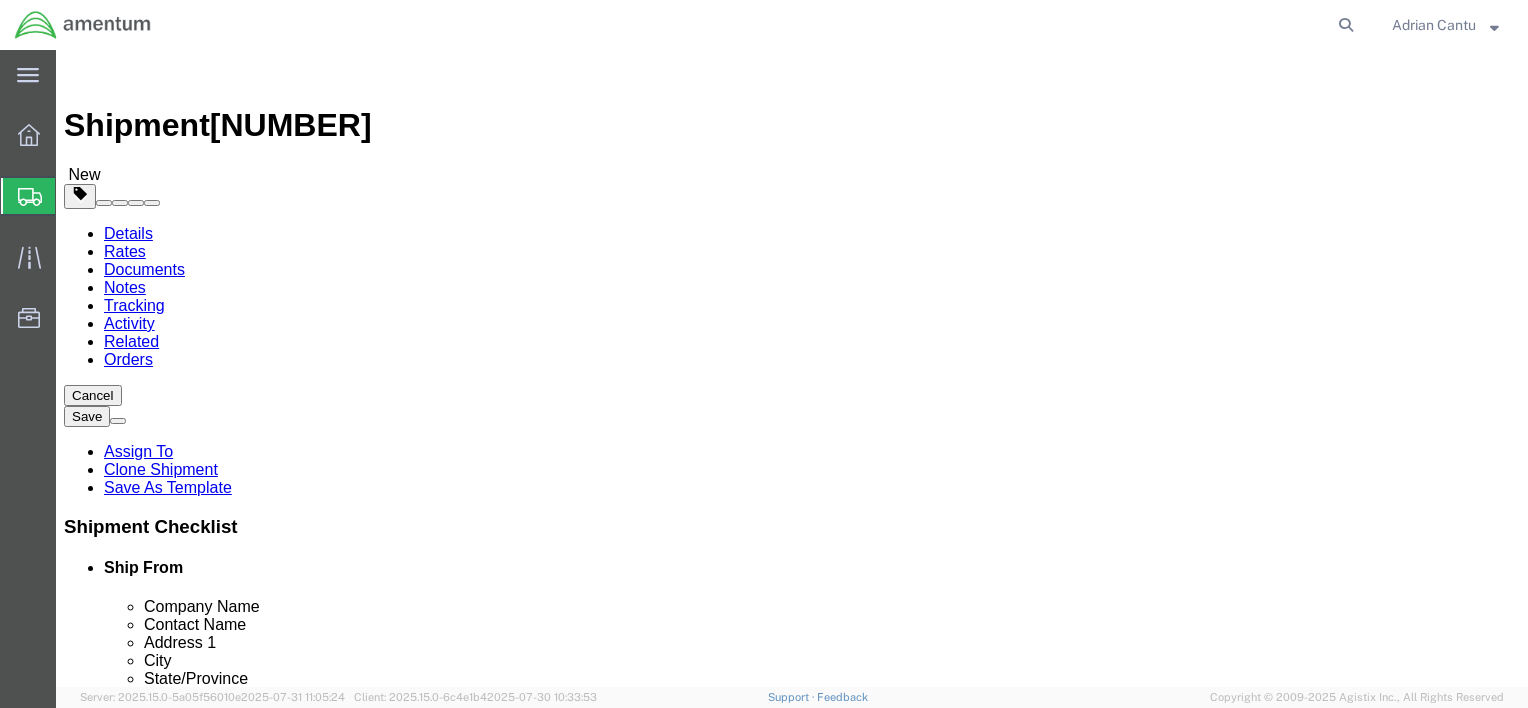 click on "Rate Shipment" 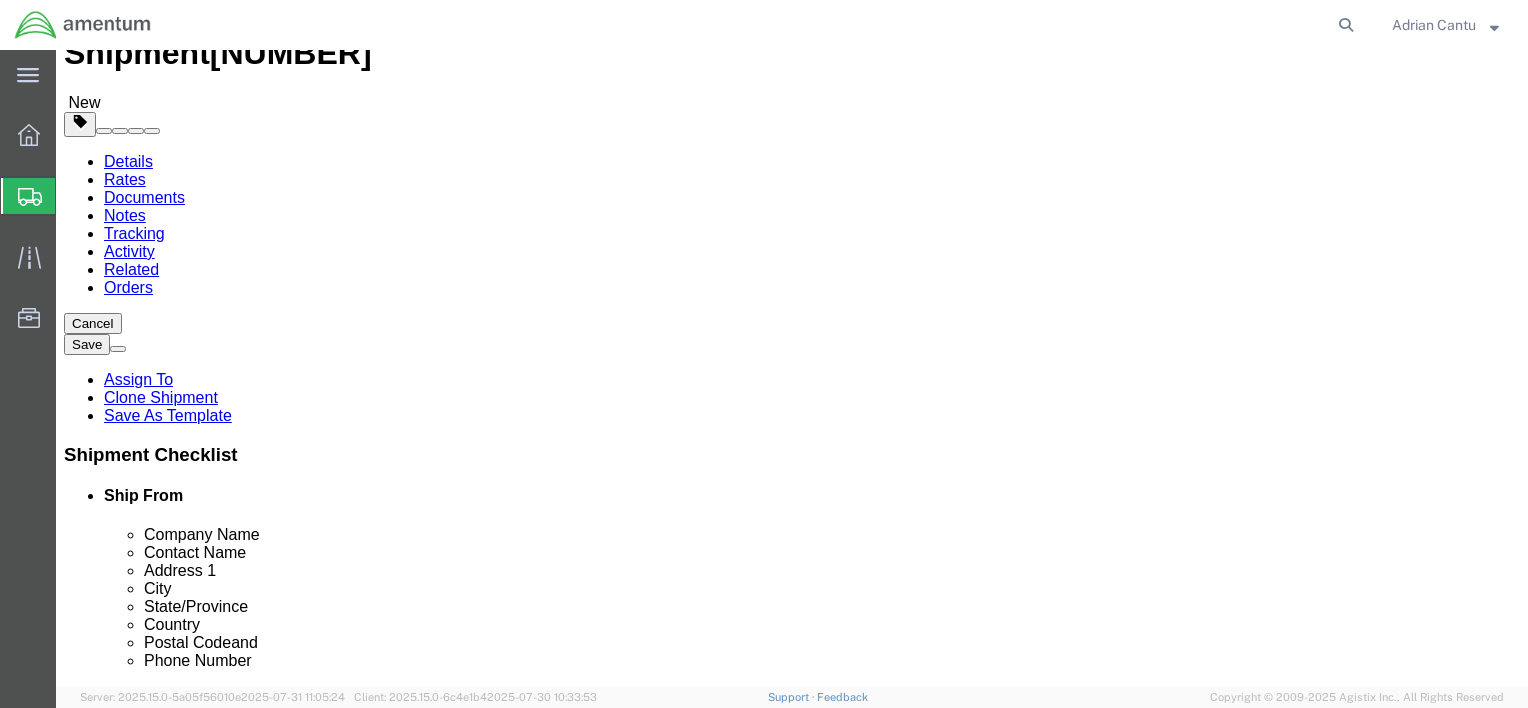 scroll, scrollTop: 400, scrollLeft: 0, axis: vertical 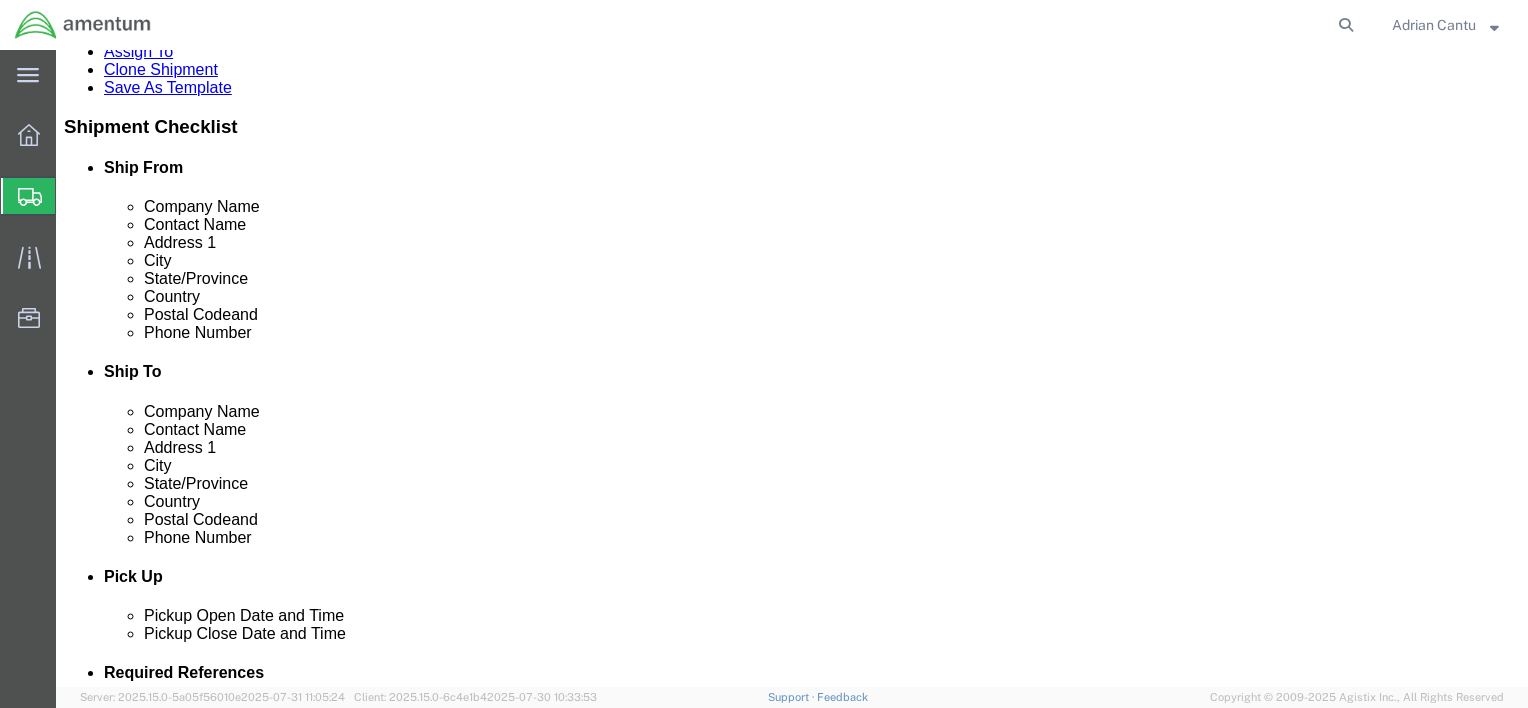 click on "Ship From Location /
Phone Number
: This field is required." 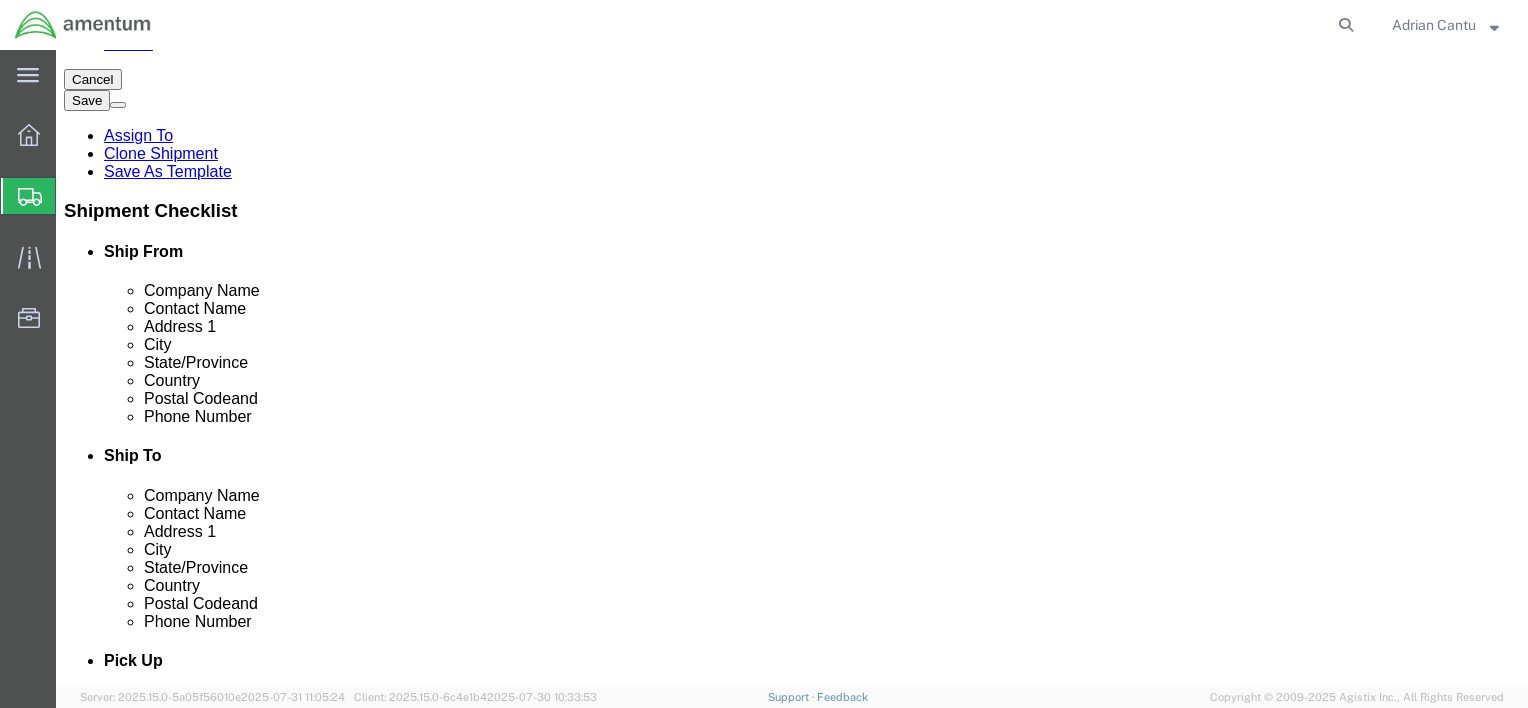 scroll, scrollTop: 0, scrollLeft: 0, axis: both 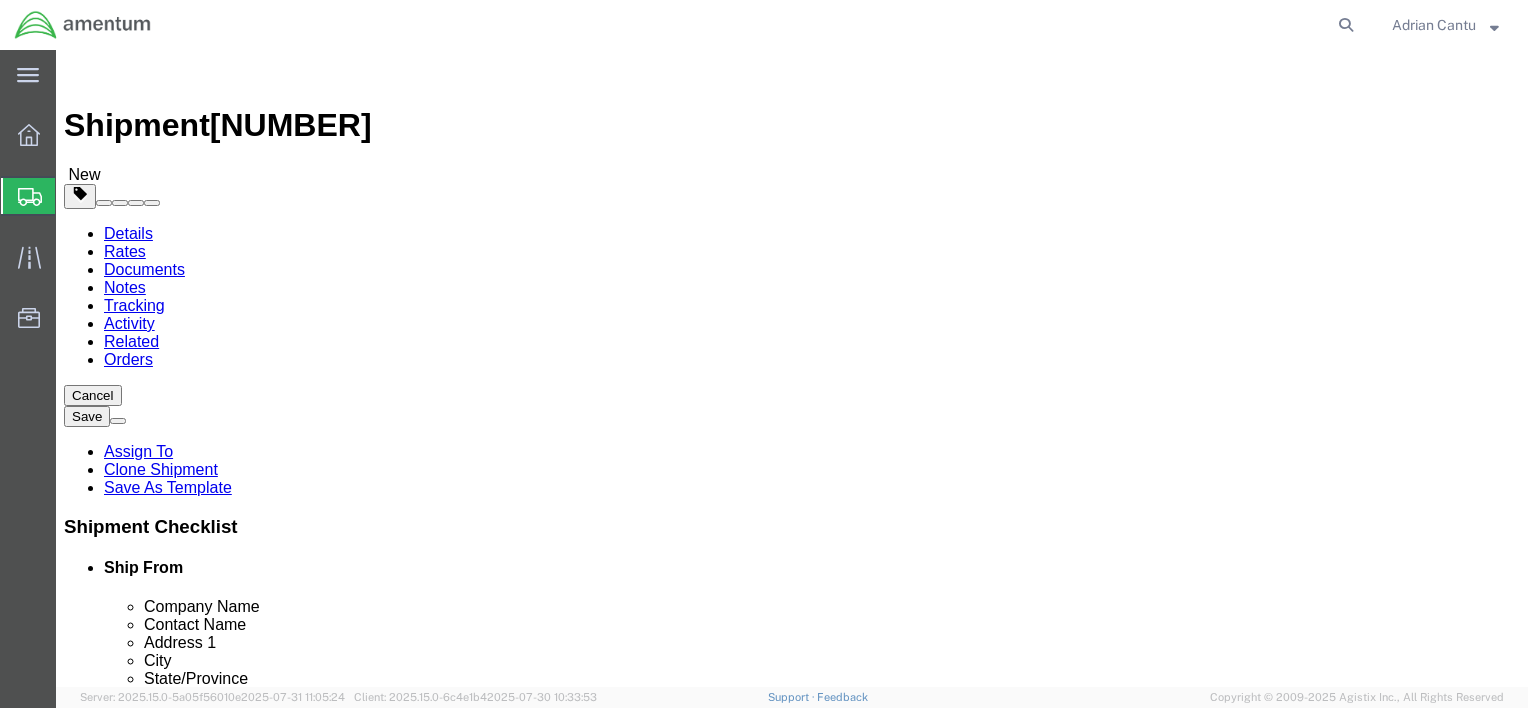 type on "[PHONE]" 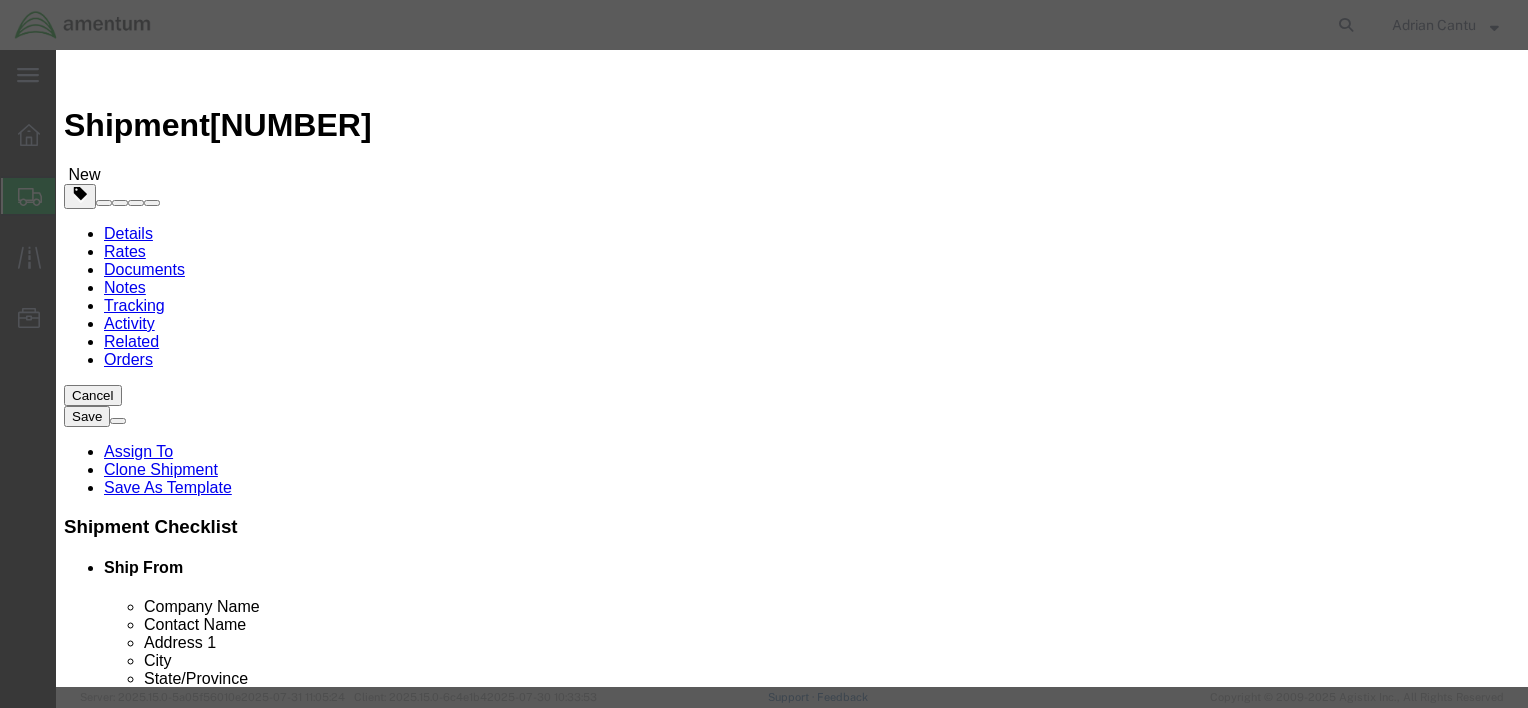 click 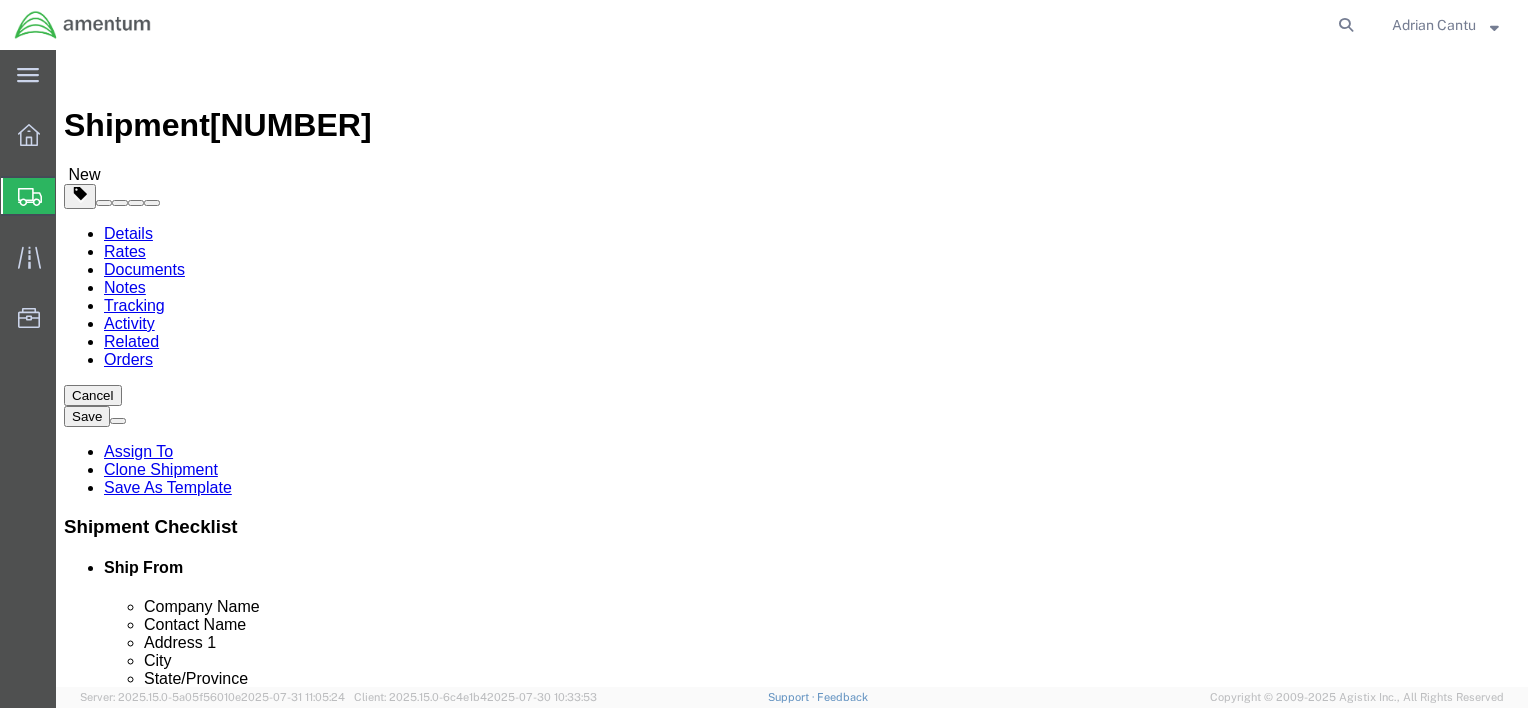 click on "Save As Template" 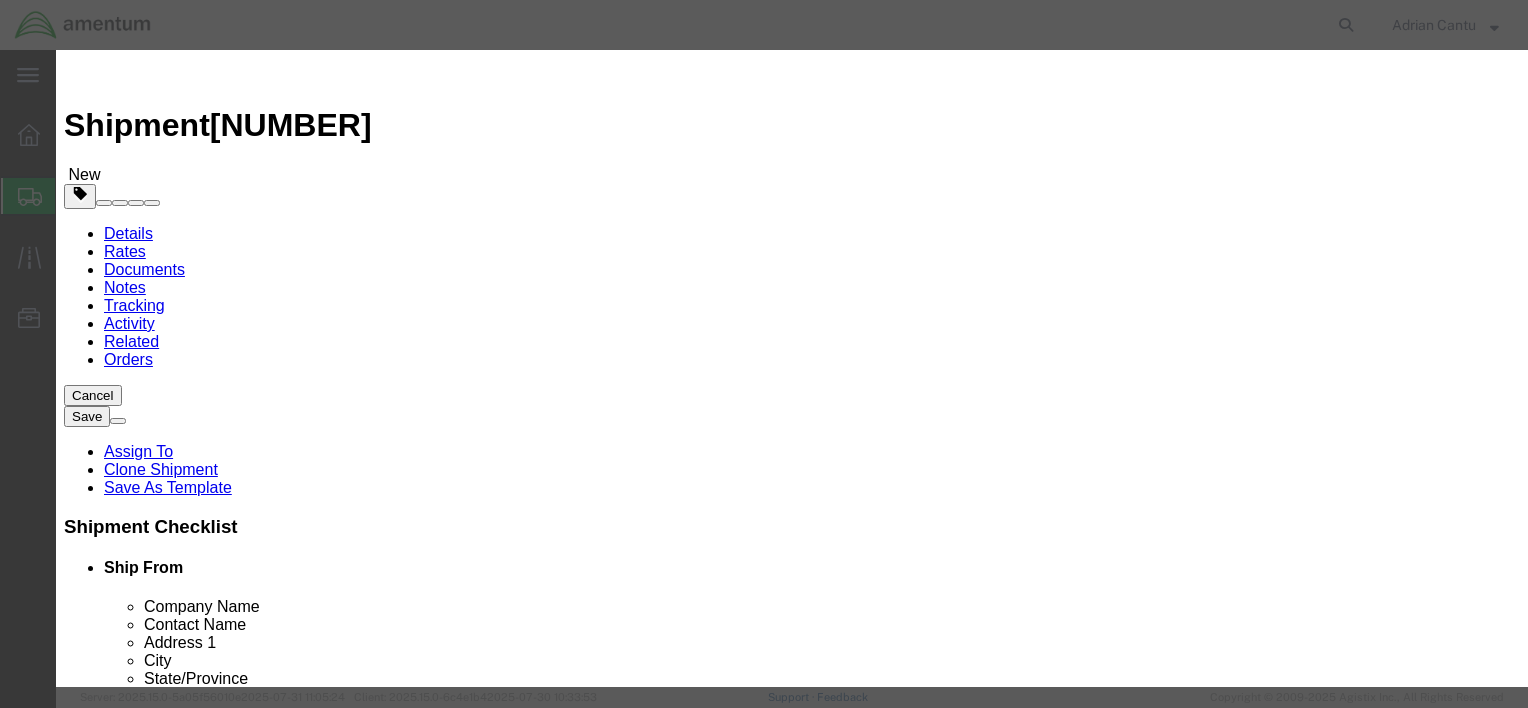 click on "Select #SAC TO BROWN FOR BOXES [NUMBER]VISION [NUMBER] AVATION SERVICES LLC AC[NUMBER]-[NUMBER]LP AEROSPACE FUELS LAB AFMW[NUMBER] AIRBUS HELICOPTERS INC. AS[NUMBER] Helicopter AVALEX TECHNOLOGIES INC. AVIATRIX INC Airbus to EFO- M/R Blades Aviation Lab B[NUMBER]-[CITY]-[CITY]-W[NUMBER] C&M Marine Aviation Services CA AVCRAD CA AVCRAD DTM Drum laterals ENGINE HOIST EL [CITY] EPR FT [CITY] to [COUNTRY] [COUNTRY] Shipment [NUMBER] [MONTH] [YEAR] Global Aviation Helicopter Global Parts Aero [COUNTRY] Shipment [NUMBER] [MONTH] [YEAR] JET-CARE [COUNTRY] Shipment [NUMBER] [MONTH] [YEAR] [COUNTRY] Shipment [NUMBER] [NUMBER]-[YEAR] [COUNTRY] Shipment [NUMBER]-[NUMBER]-[YEAR] [COUNTRY] Shipment [NUMBER] [NUMBER] [YEAR] [COUNTRY] Shipment [NUMBER] [NUMBER] [YEAR] [COUNTRY] Shipment [NUMBER] [NUMBER] [YEAR] [CITY] T-[NUMBER] [CITY] VFA [NUMBER] PR SHOP Life Raft “HAZ” MCA MCA “NEW CODE” MS AVCRAD . NAC NASNI DET T-[NUMBER] NCC NVGs OIL SAMPLES /PHOENIX /AOA PRECISION “FREIGHT” PROFESSIONAL AVIATION ASSOCIATES INC Precision Prime Turbines Rivets to Bragg Rotor Maxx SAFRAN SAFRAN HELICOPTER ENGINES USA [CITY] - FORACS SDC SDC FREIGHT SRC - Sensor SUPPLY MIDSHIPMEN DET BLDG [NUMBER]" 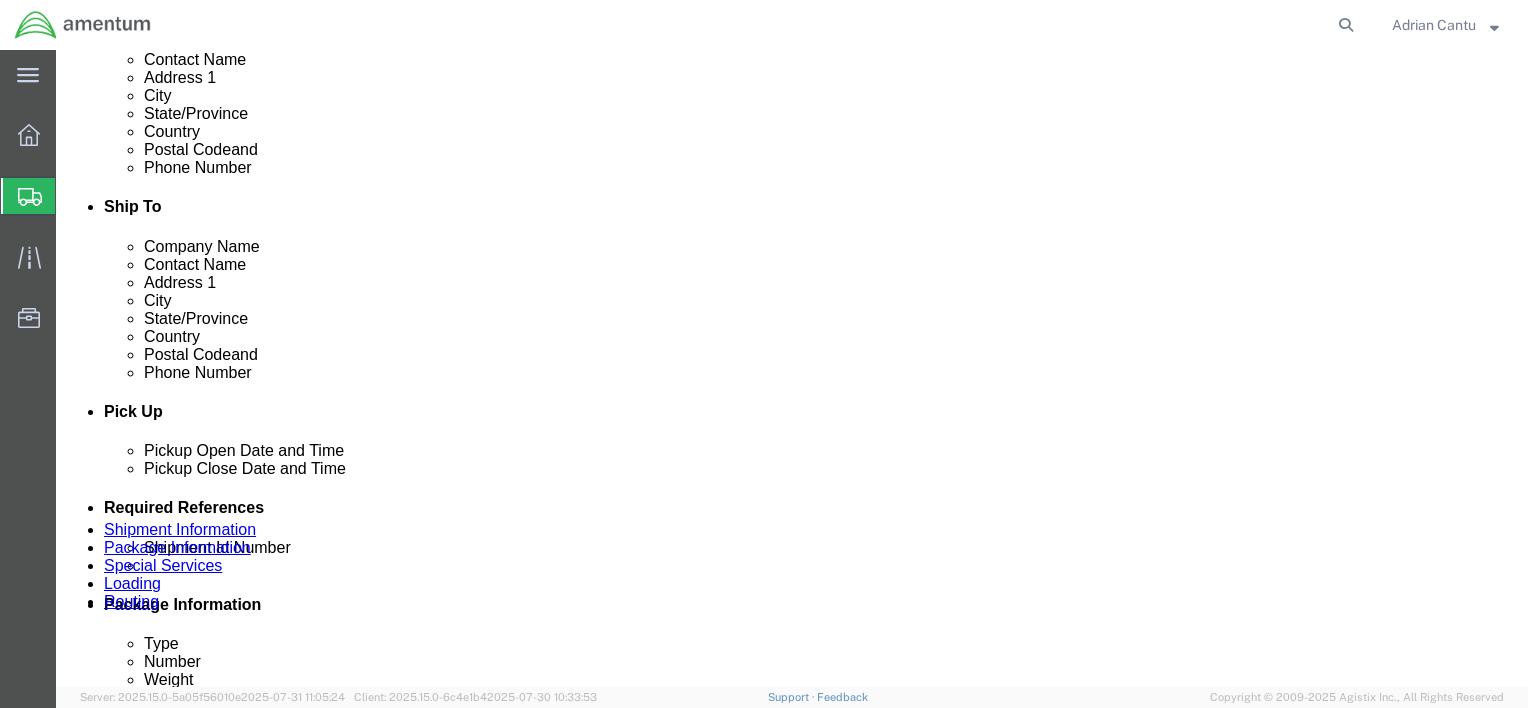 scroll, scrollTop: 600, scrollLeft: 0, axis: vertical 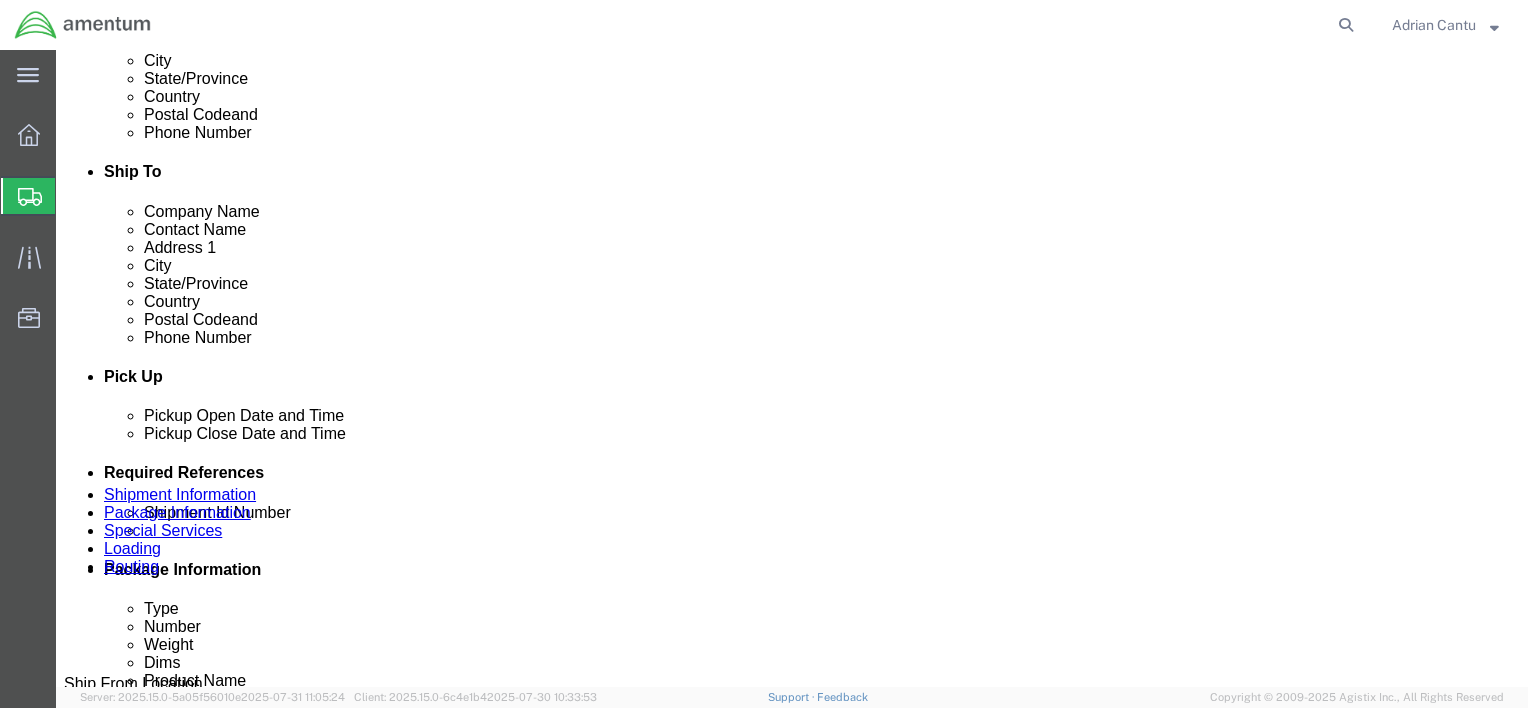 click on "Rate Shipment" 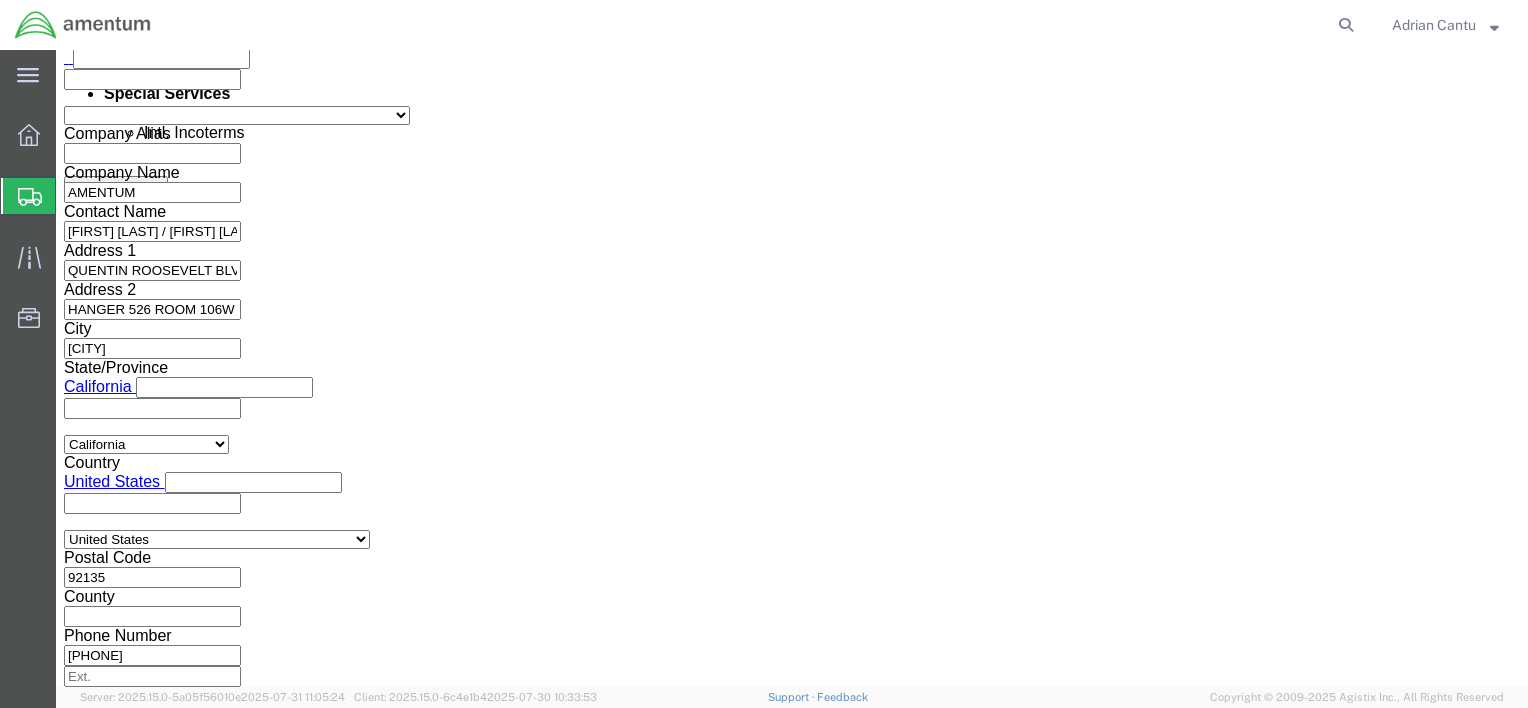 scroll, scrollTop: 1538, scrollLeft: 0, axis: vertical 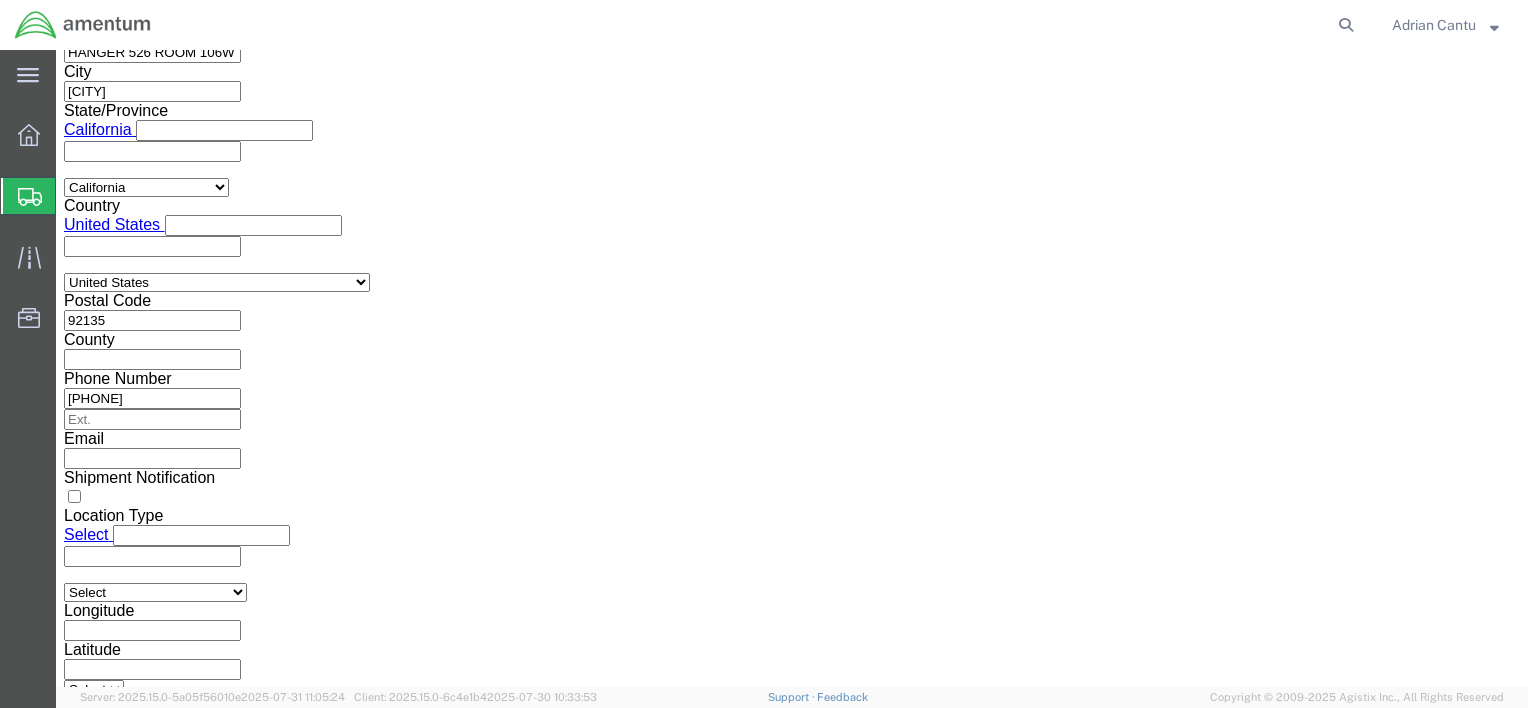 click on "Continue" 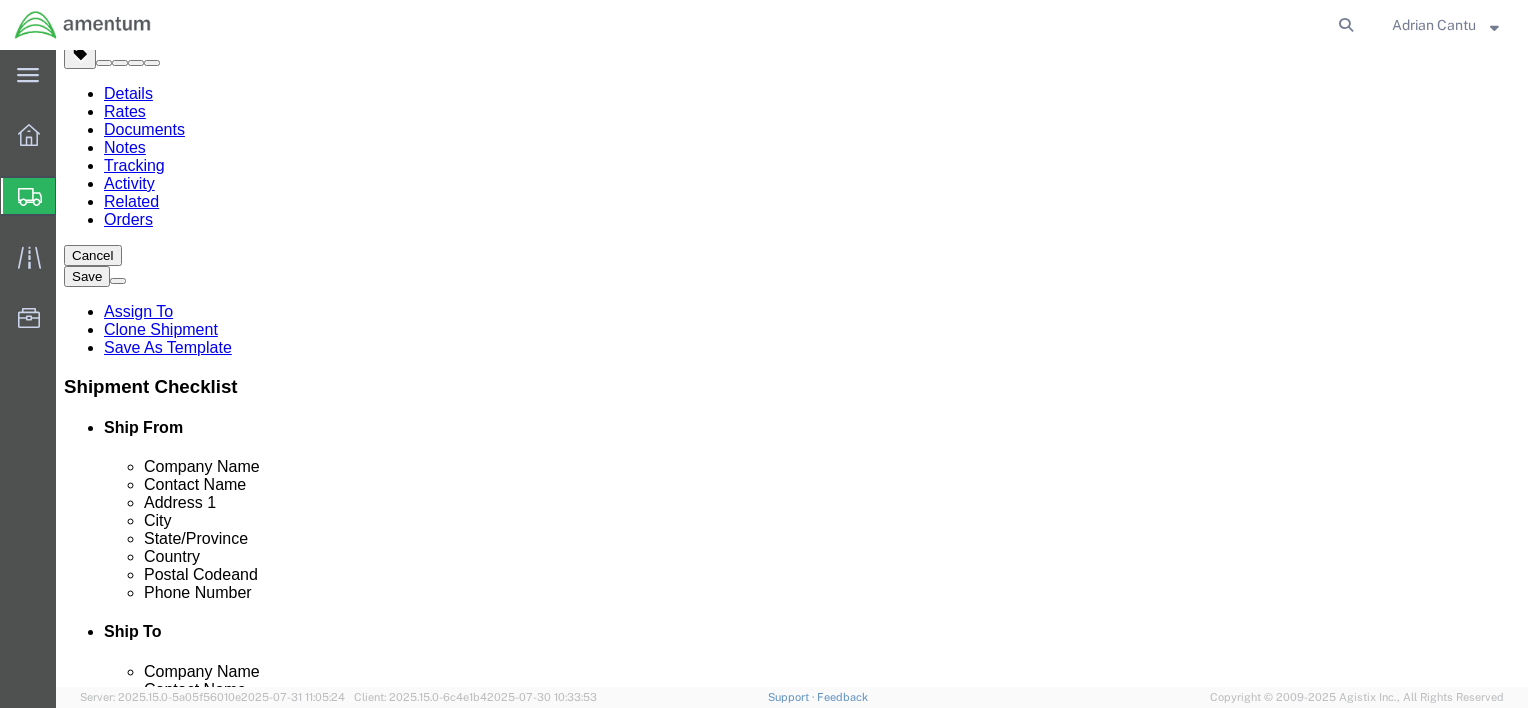 scroll, scrollTop: 152, scrollLeft: 0, axis: vertical 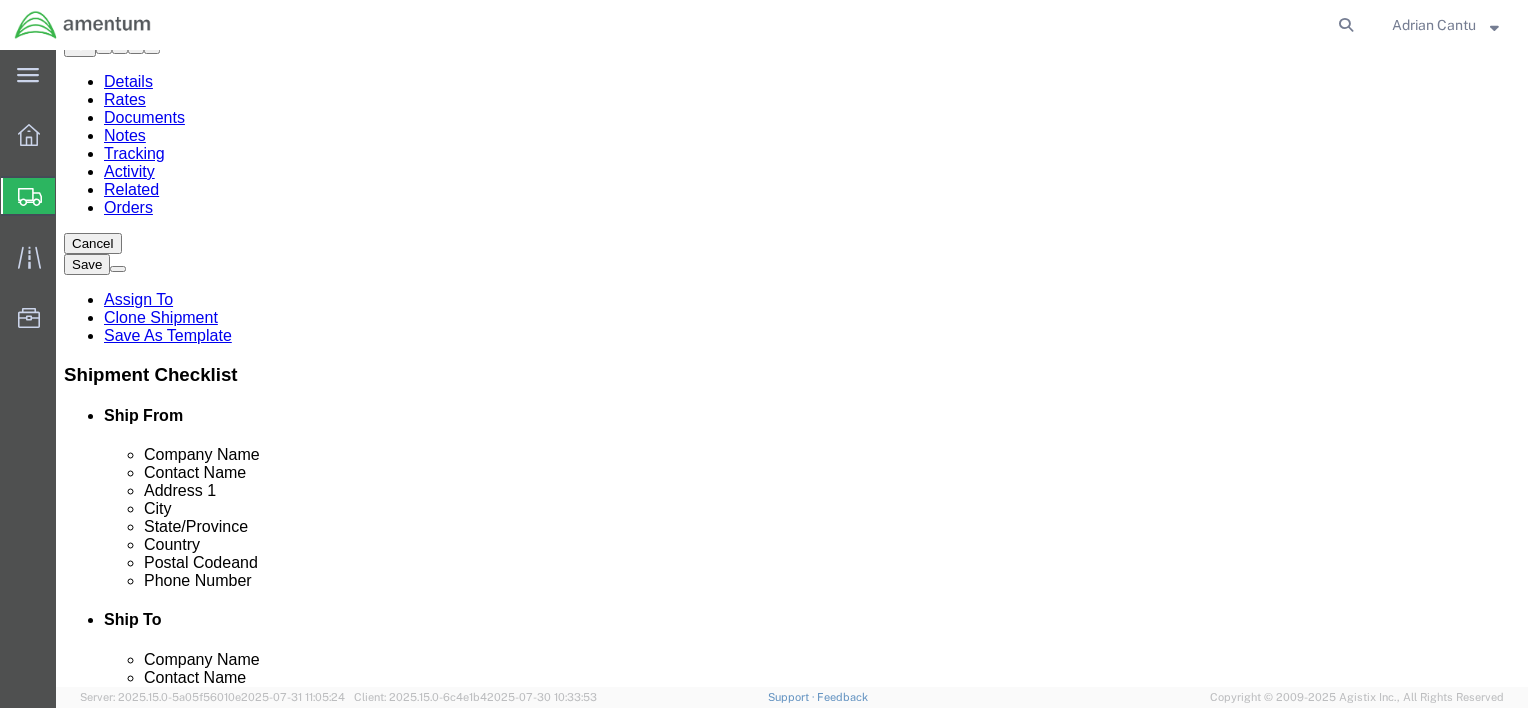 click on "Package Content
# 1 1
x
Envelope
Package  Type
Select Bale(s) Basket(s) Bolt(s) Bottle(s) Buckets Bulk Bundle(s) Can(s) Cardboard Box(es) Carton(s) Case(s) Cask(s) Crate(s) Crating Bid Required Cylinder(s) Drum(s) (Metal) Drum(s) (Plastic) Envelope Large Box Loose Agricultrural Product Medium Box Naked Cargo (UnPackaged) PAK Pail(s) Pallet(s) Oversized (Not Stackable) Pallet(s) Oversized (Stackable) Pallet(s) Standard (Not Stackable) Pallet(s) Standard (Stackable) Rack Roll(s) Skid(s) Slipsheet Small Box Tube Vendor Packaging Your Packaging
Carton Count
Number
1
Dimensions
Length
9.50
x
Width
12.50
x
Height
0.25    Select cm ft in" 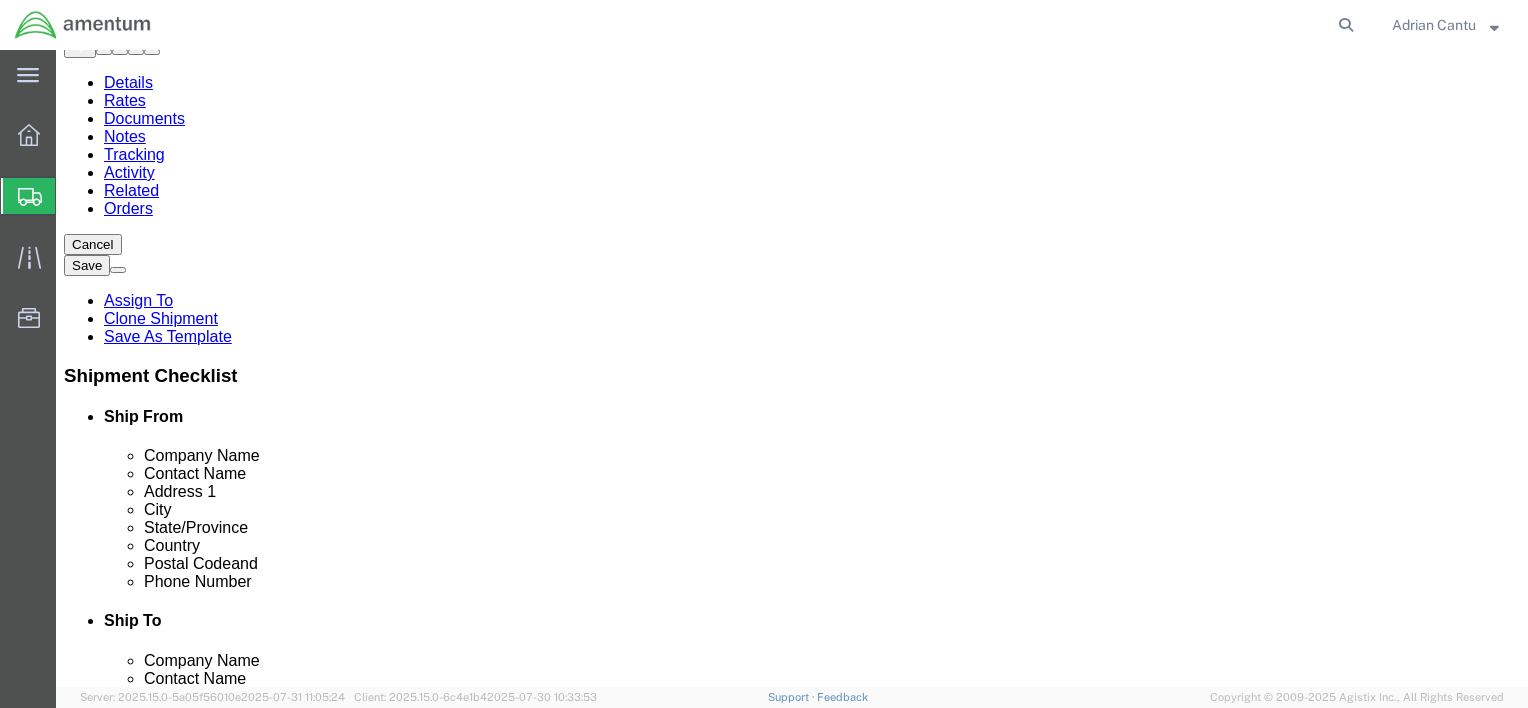 scroll, scrollTop: 152, scrollLeft: 0, axis: vertical 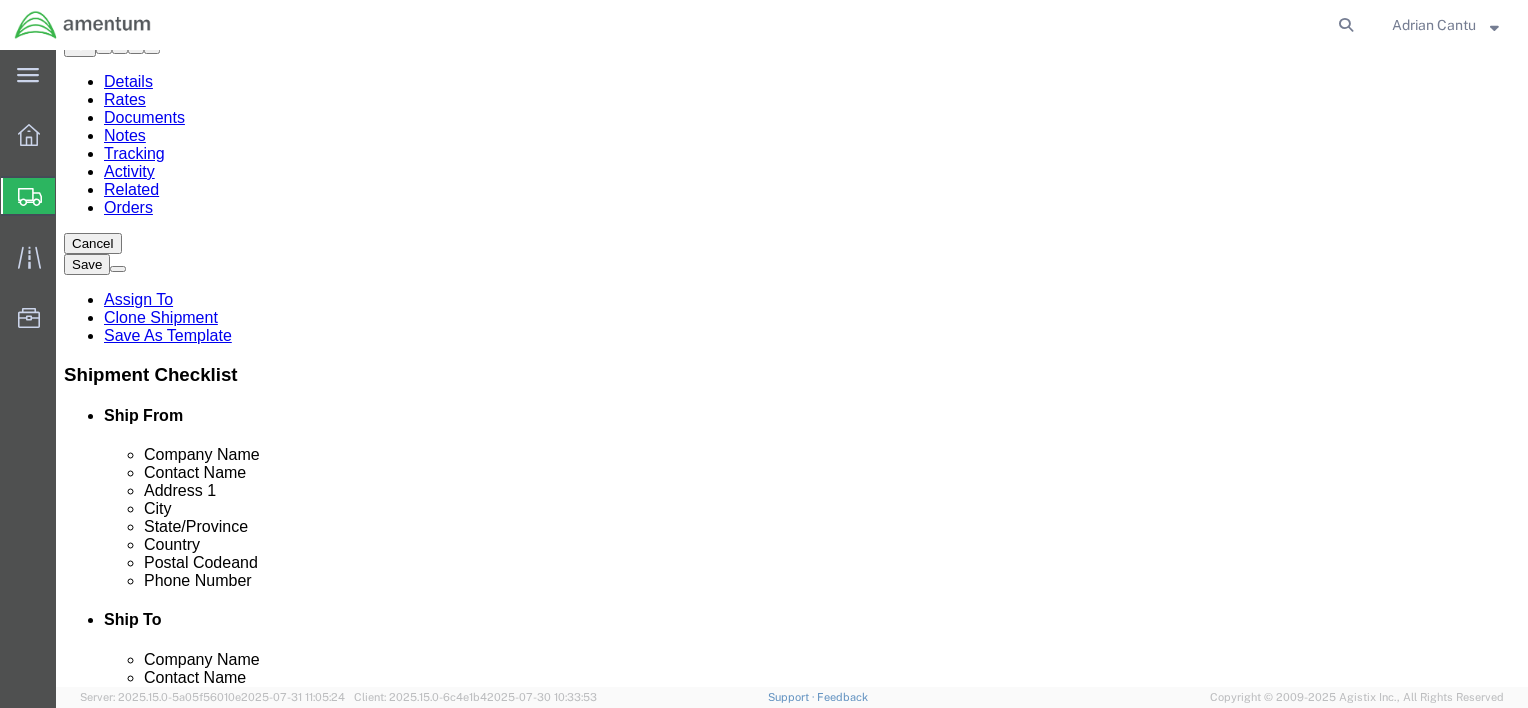 click 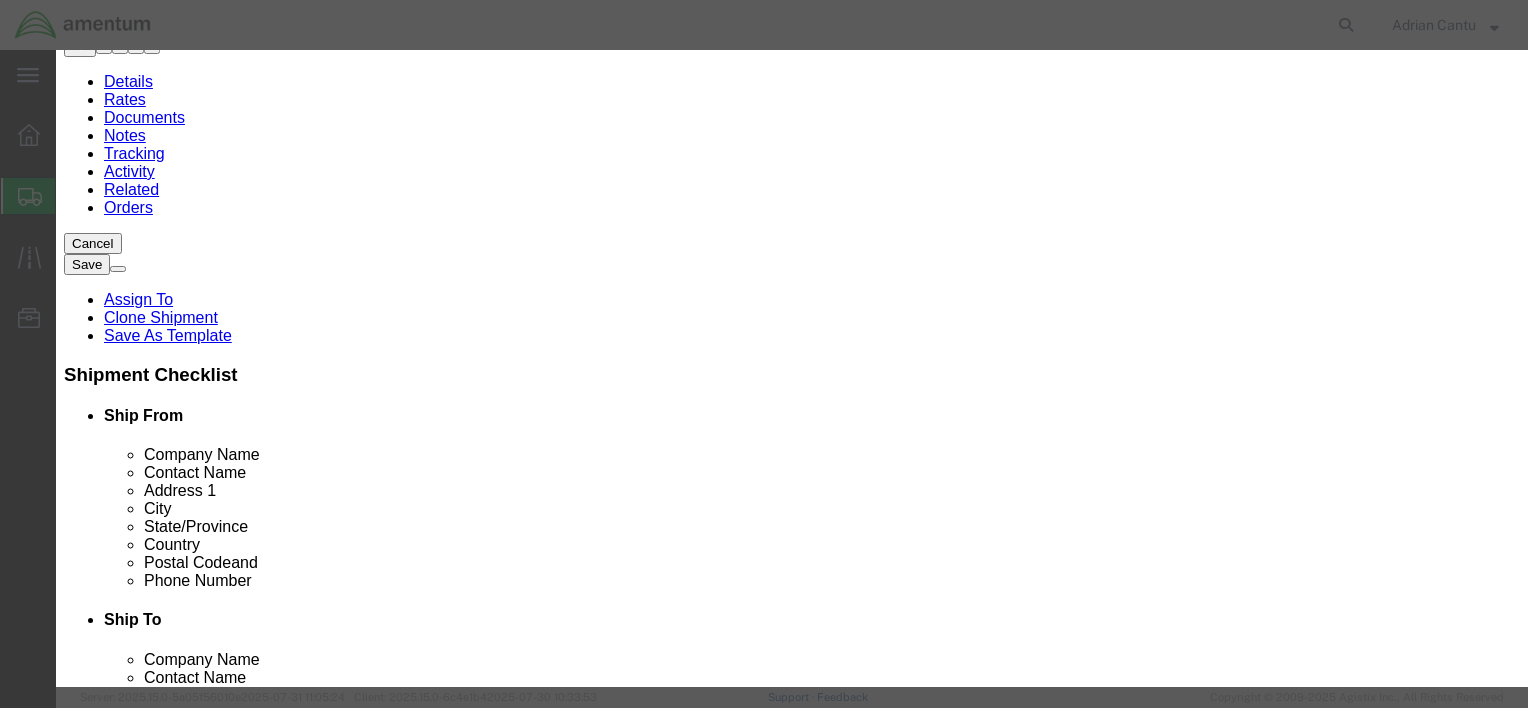 click 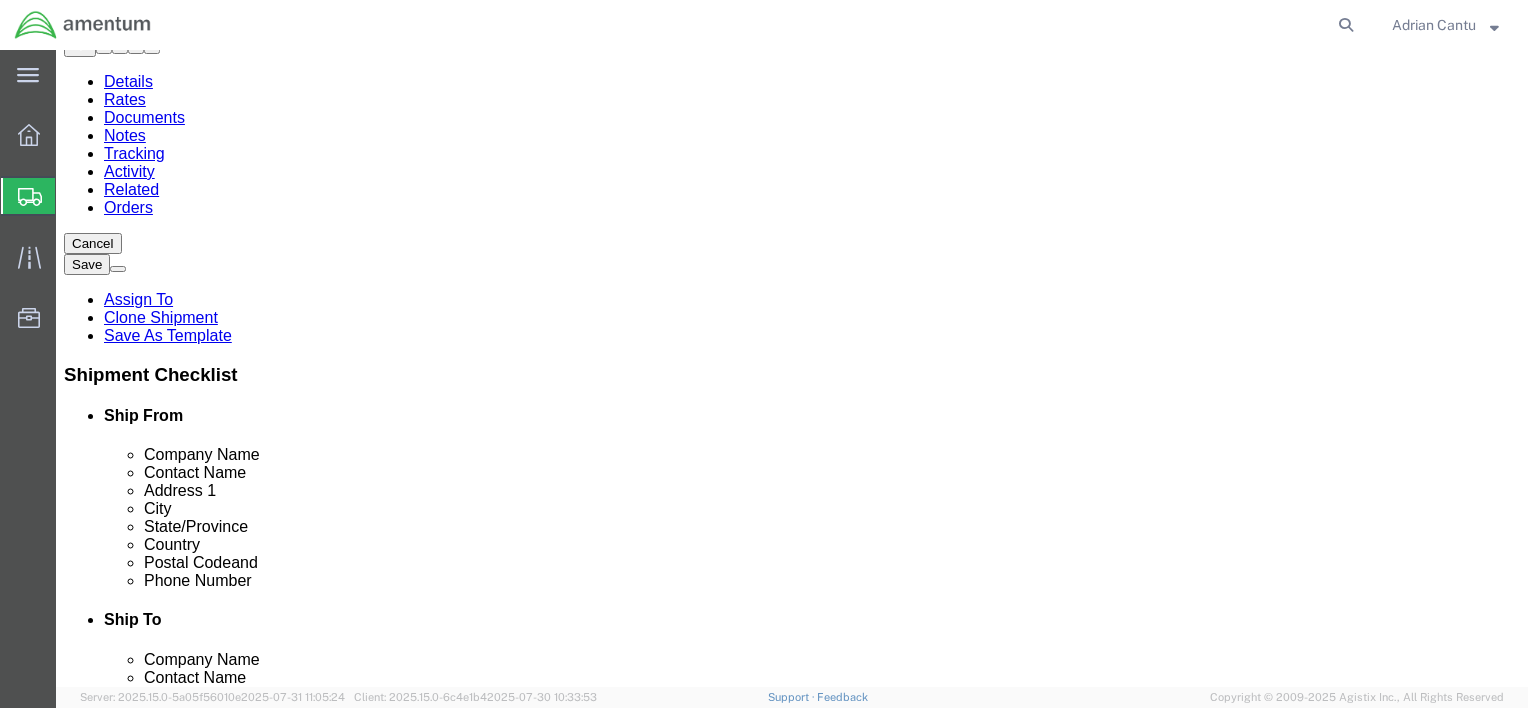 click on "Rate Shipment" 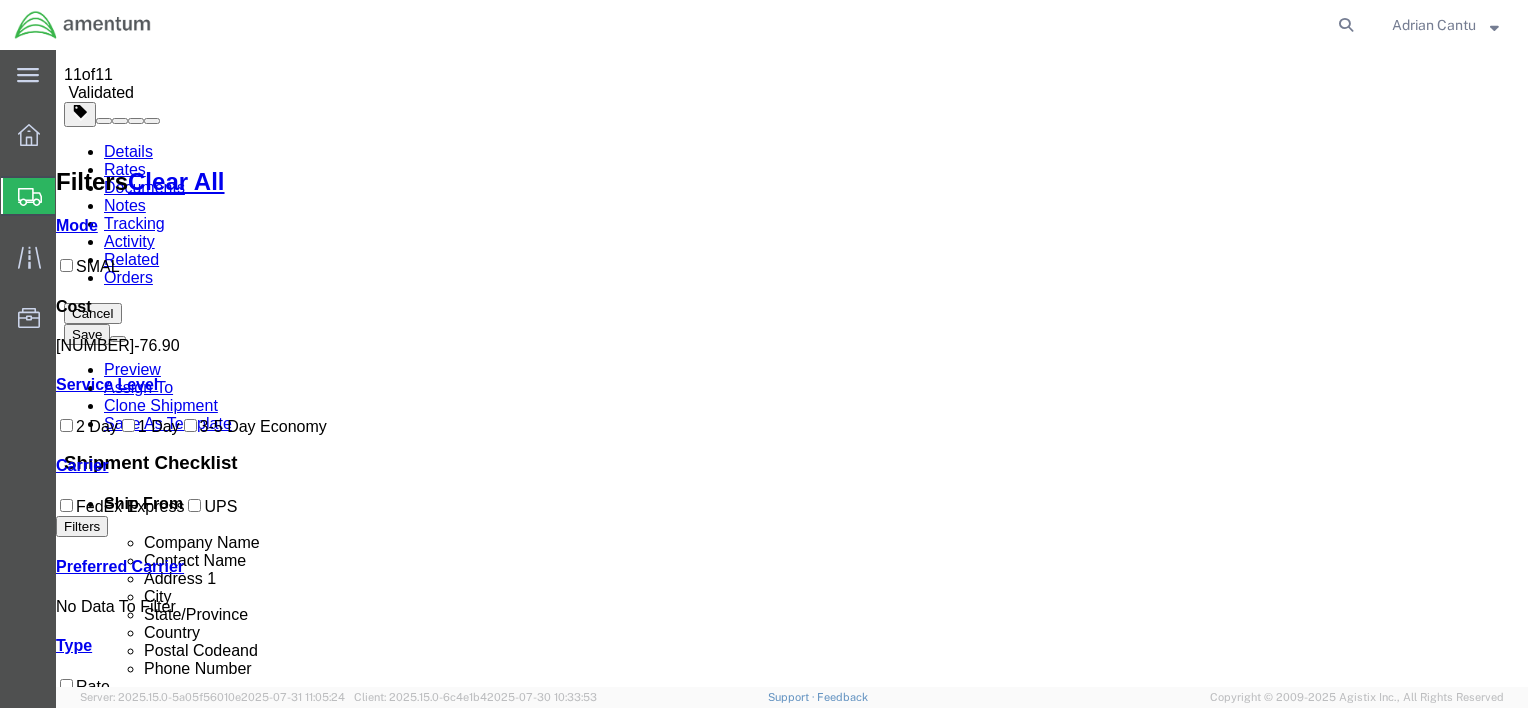 scroll, scrollTop: 200, scrollLeft: 0, axis: vertical 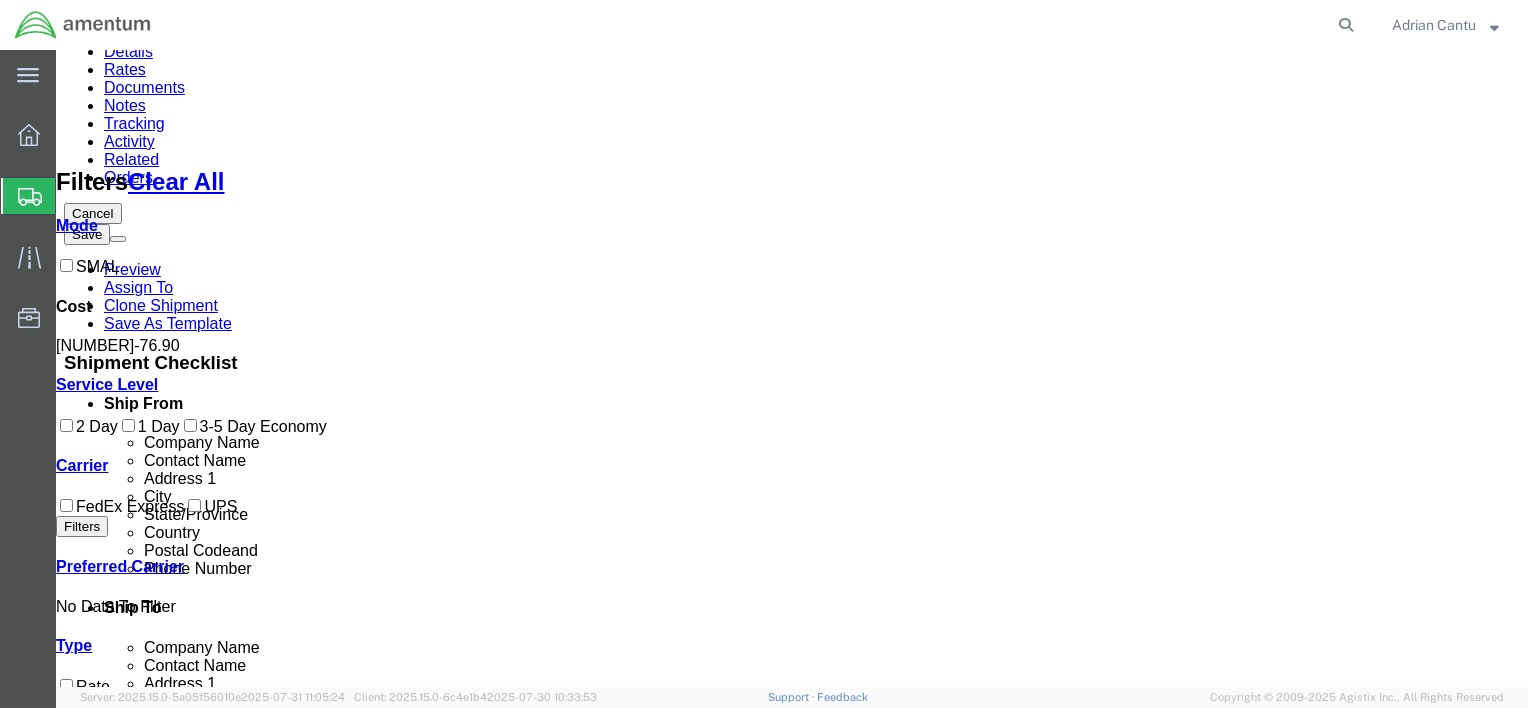 click on "Book" at bounding box center (1175, 1643) 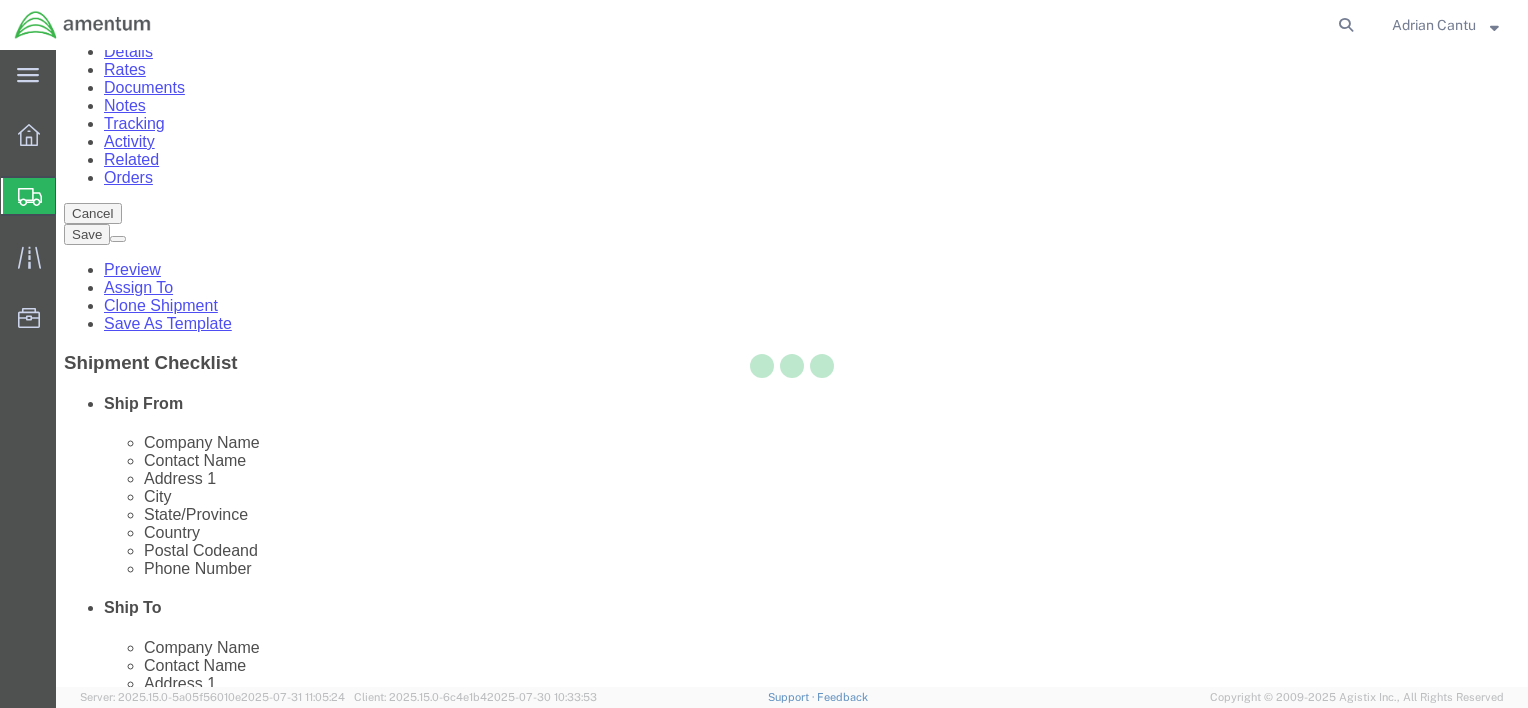 scroll, scrollTop: 0, scrollLeft: 0, axis: both 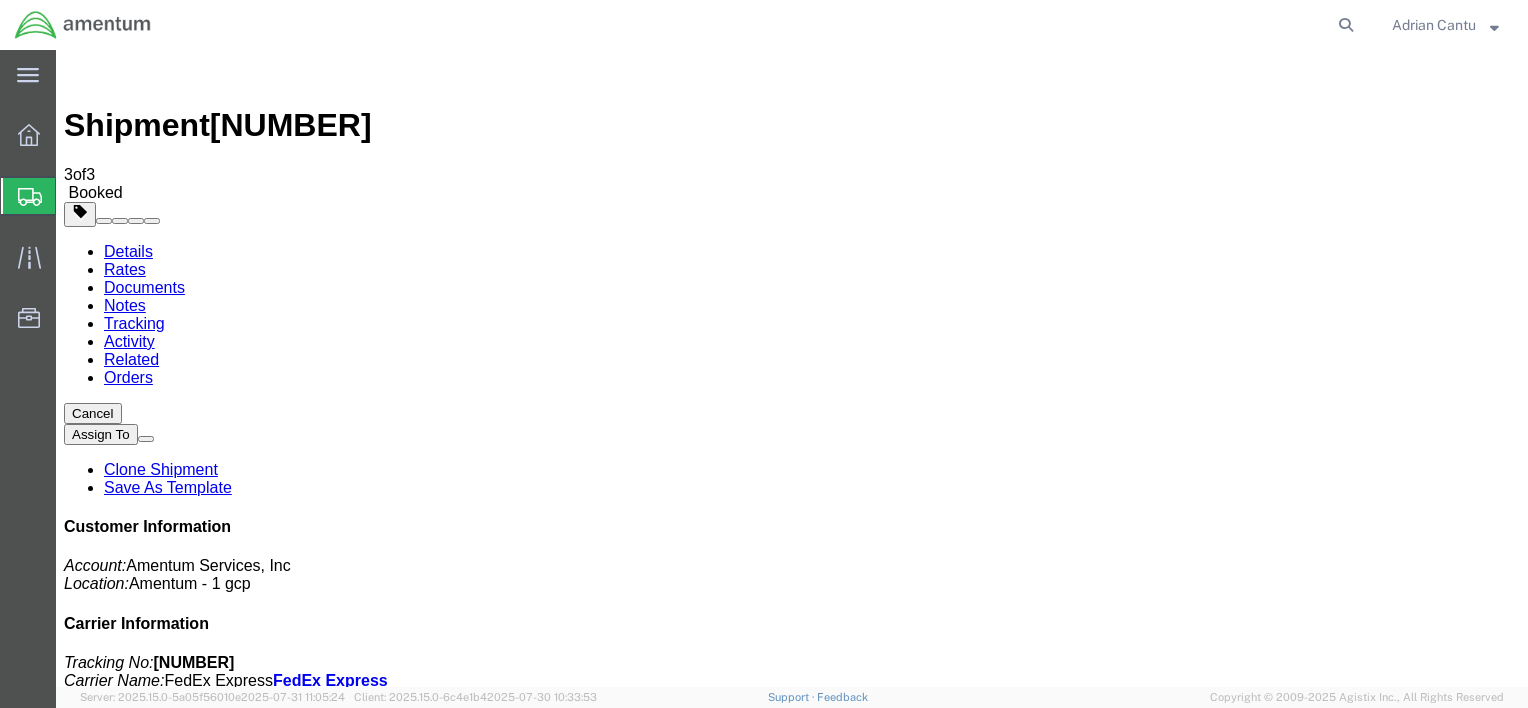 click at bounding box center [817, 1848] 